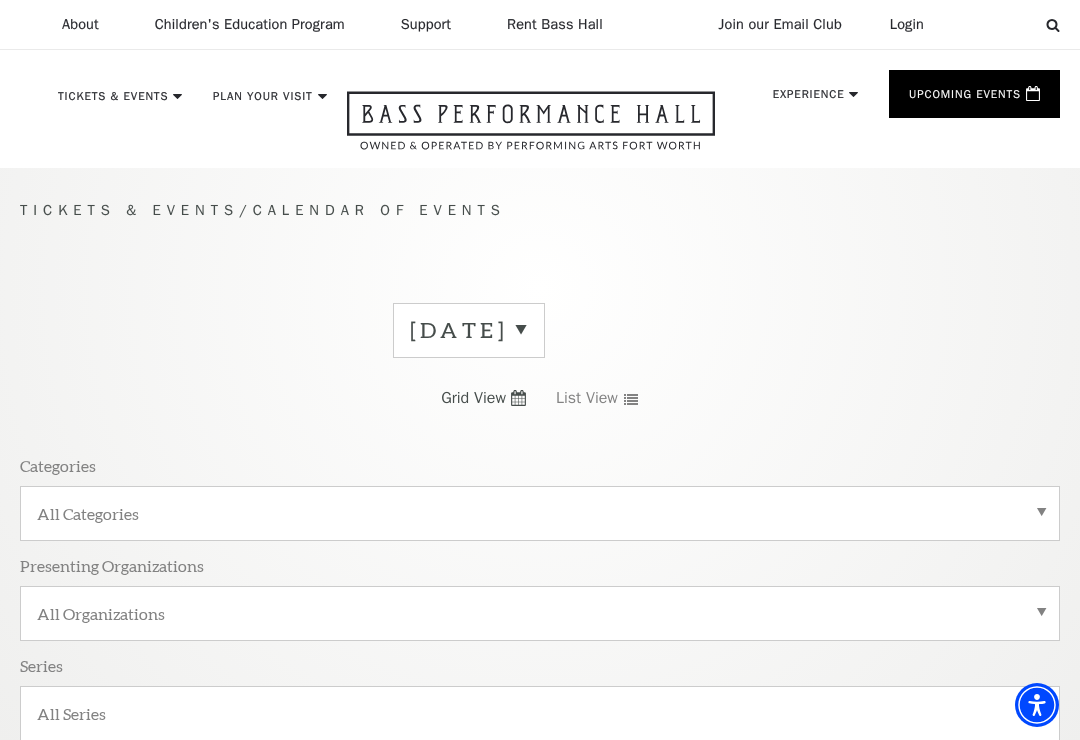 scroll, scrollTop: 0, scrollLeft: 0, axis: both 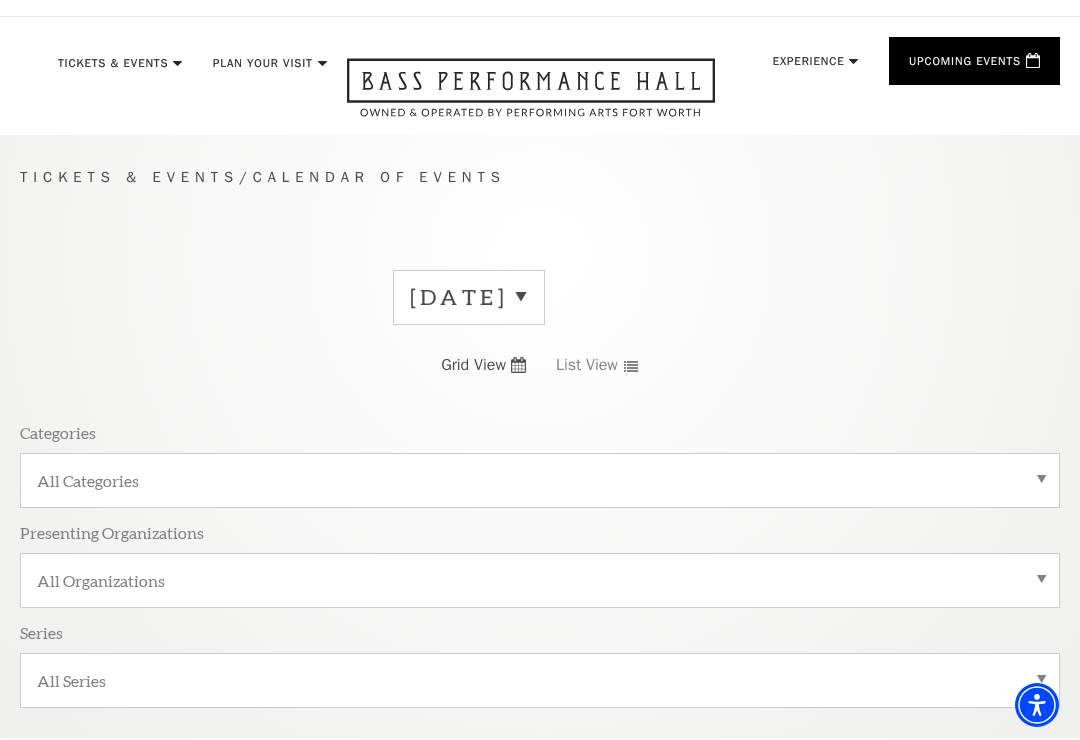click on "July 2025" at bounding box center [469, 297] 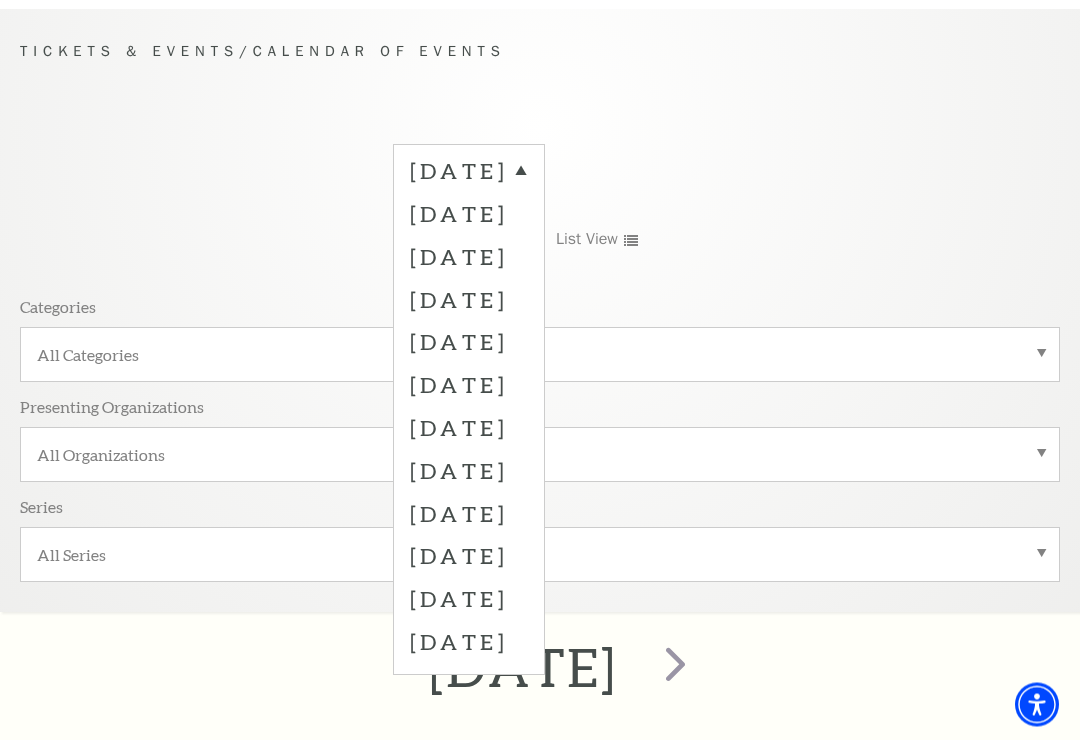 scroll, scrollTop: 168, scrollLeft: 0, axis: vertical 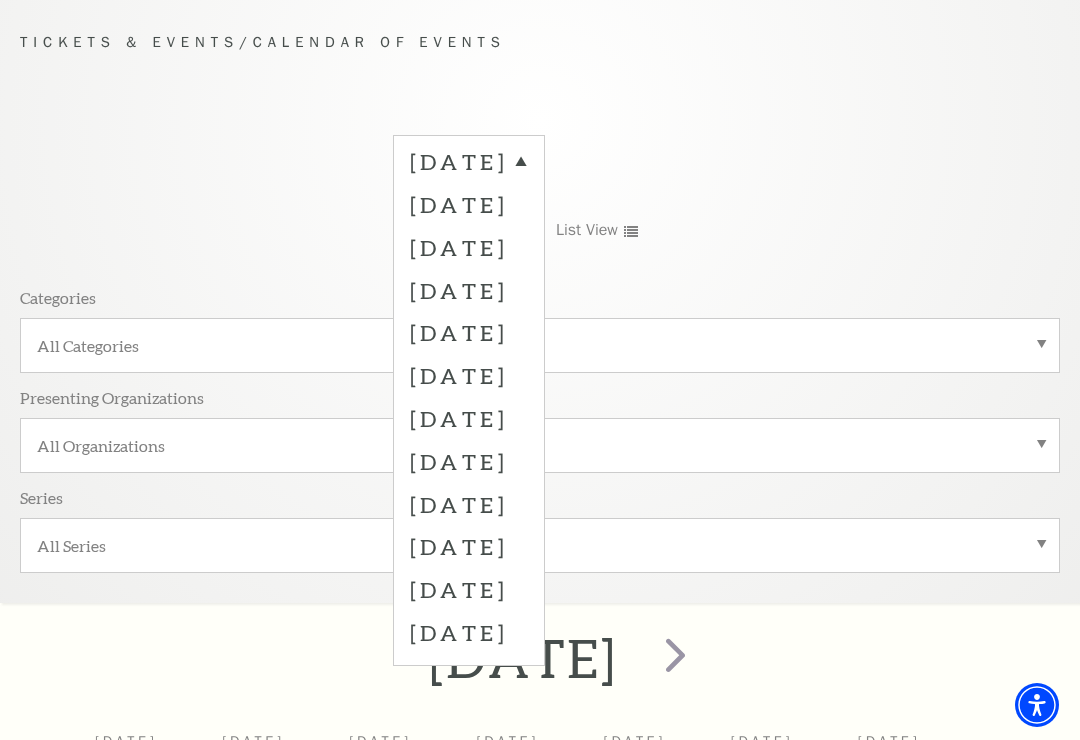 click on "[DATE]" at bounding box center [469, 290] 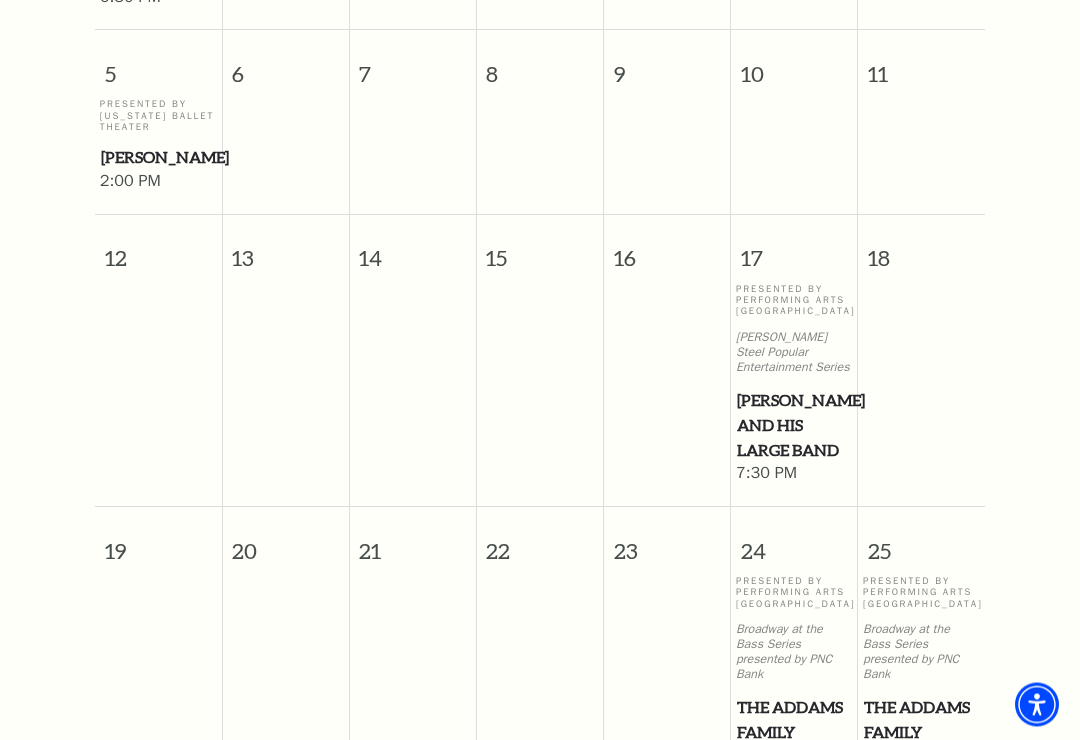 scroll, scrollTop: 1323, scrollLeft: 0, axis: vertical 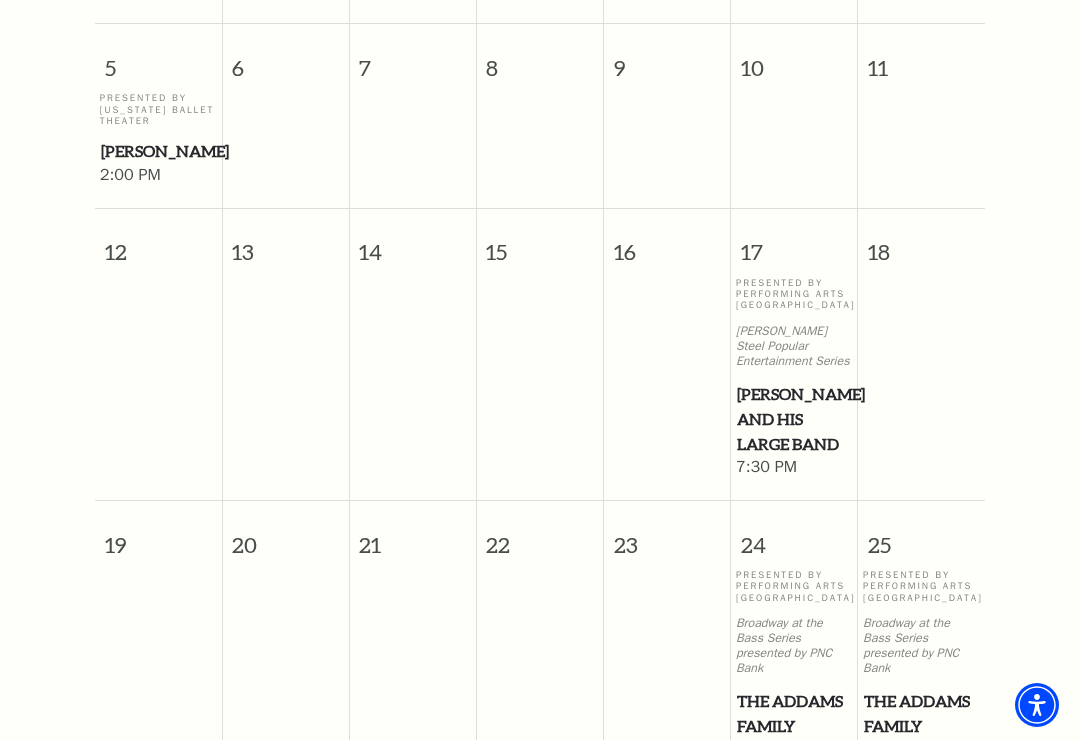 click on "[PERSON_NAME] and his Large Band" at bounding box center [794, 419] 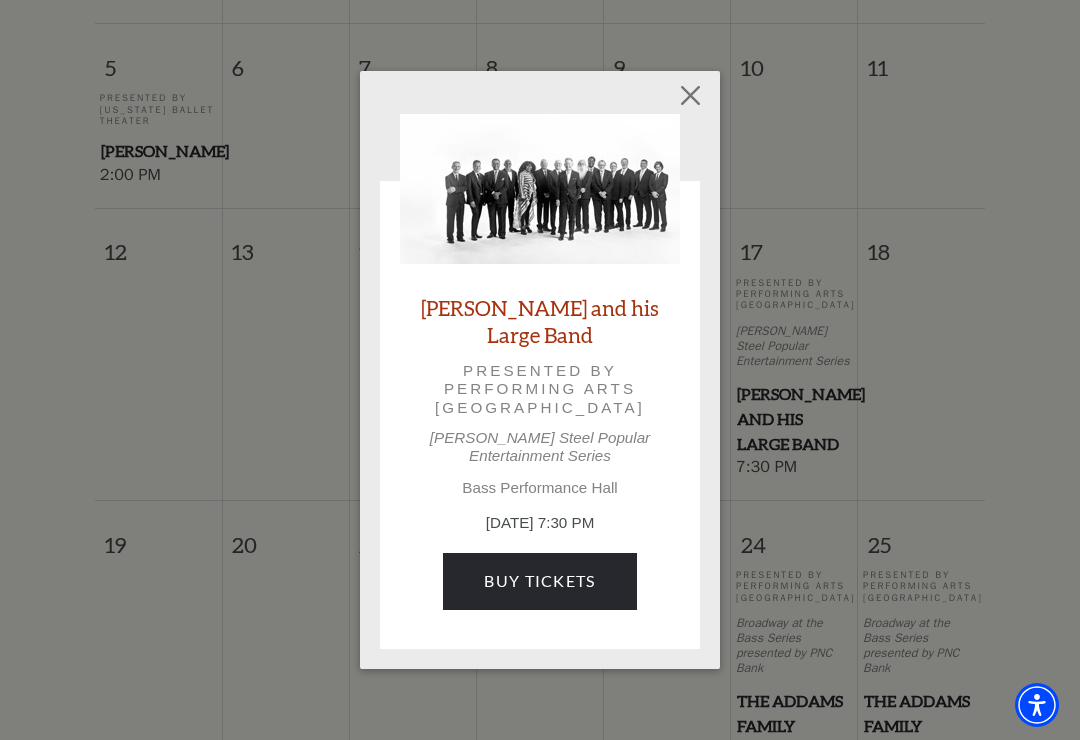 click on "Buy Tickets" at bounding box center (539, 581) 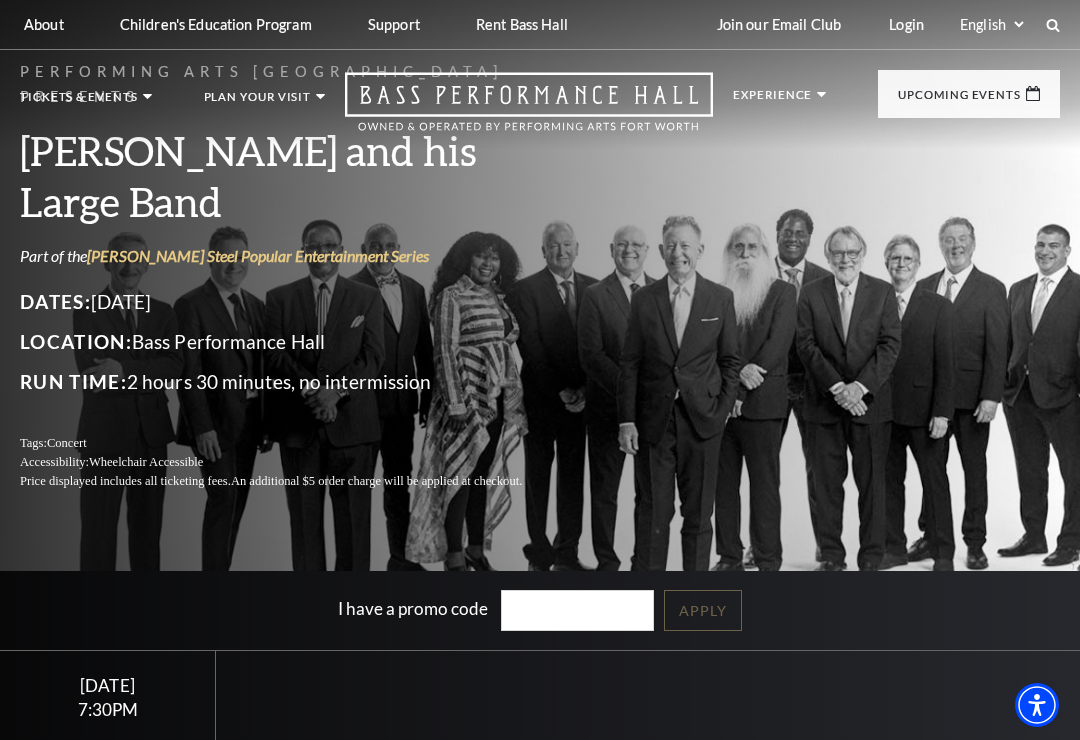 scroll, scrollTop: 0, scrollLeft: 0, axis: both 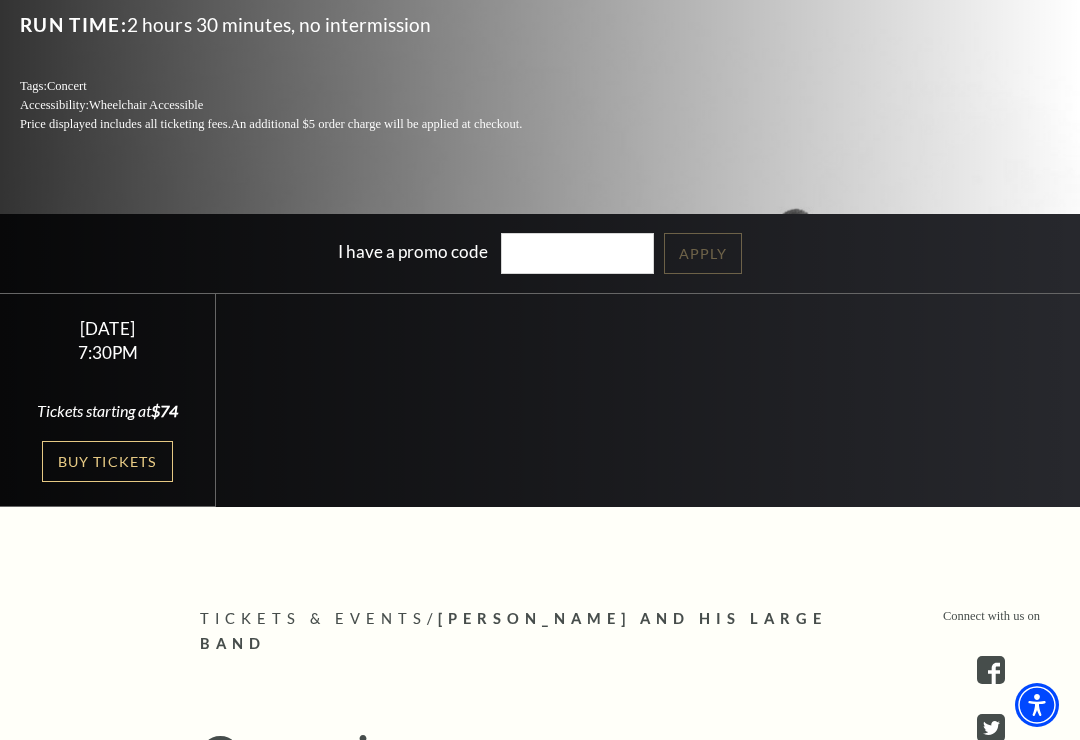 click on "Buy Tickets" at bounding box center [107, 461] 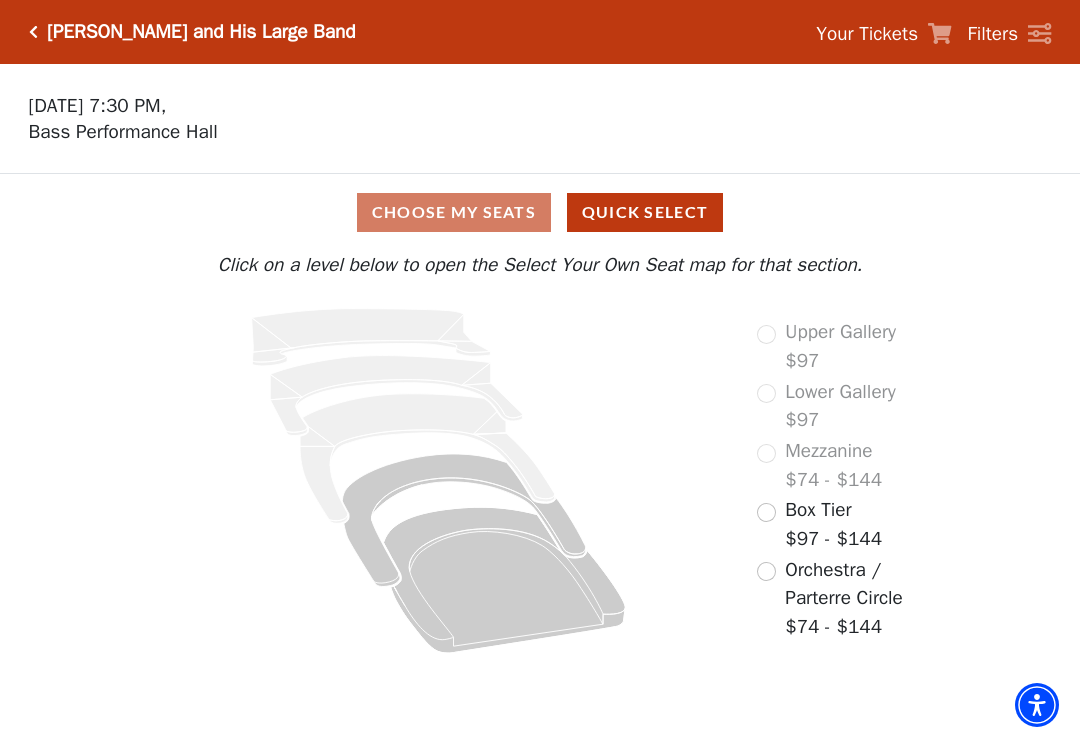 scroll, scrollTop: 0, scrollLeft: 0, axis: both 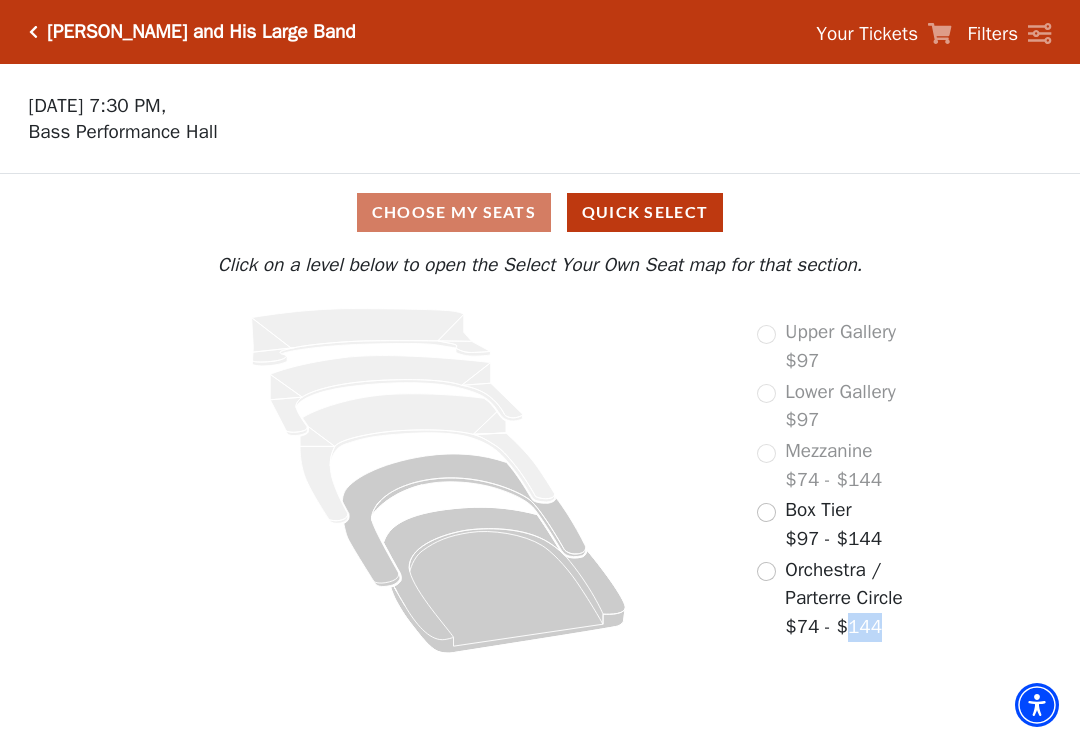 click on "Quick Select" at bounding box center [645, 212] 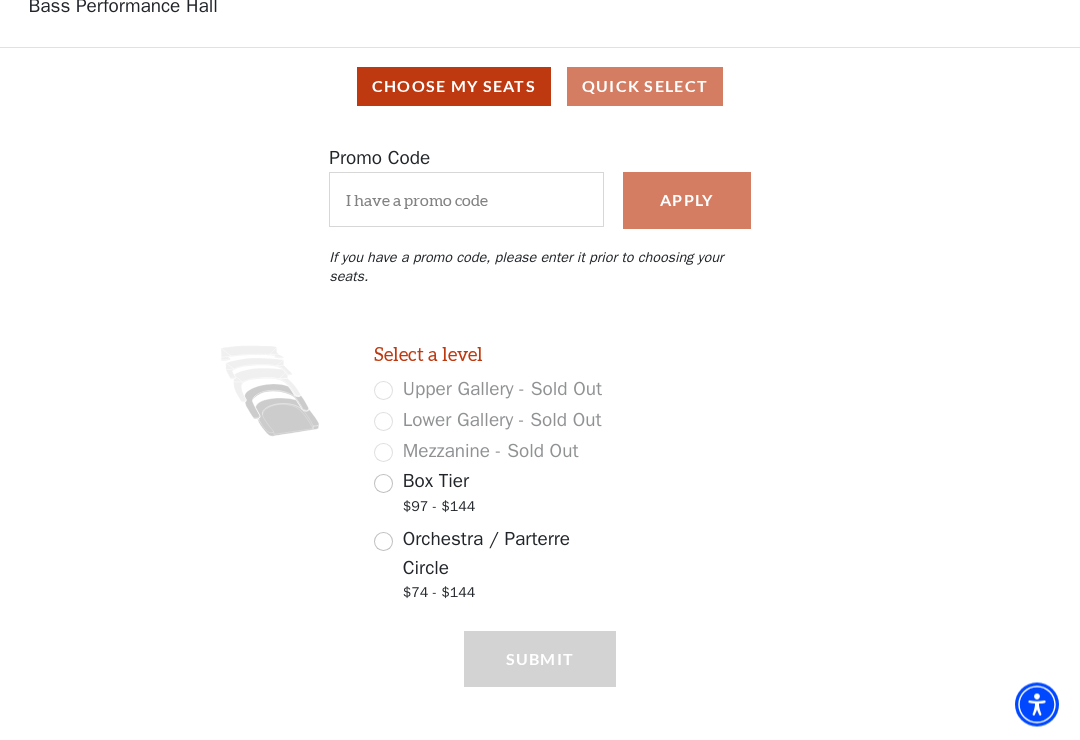 scroll, scrollTop: 126, scrollLeft: 0, axis: vertical 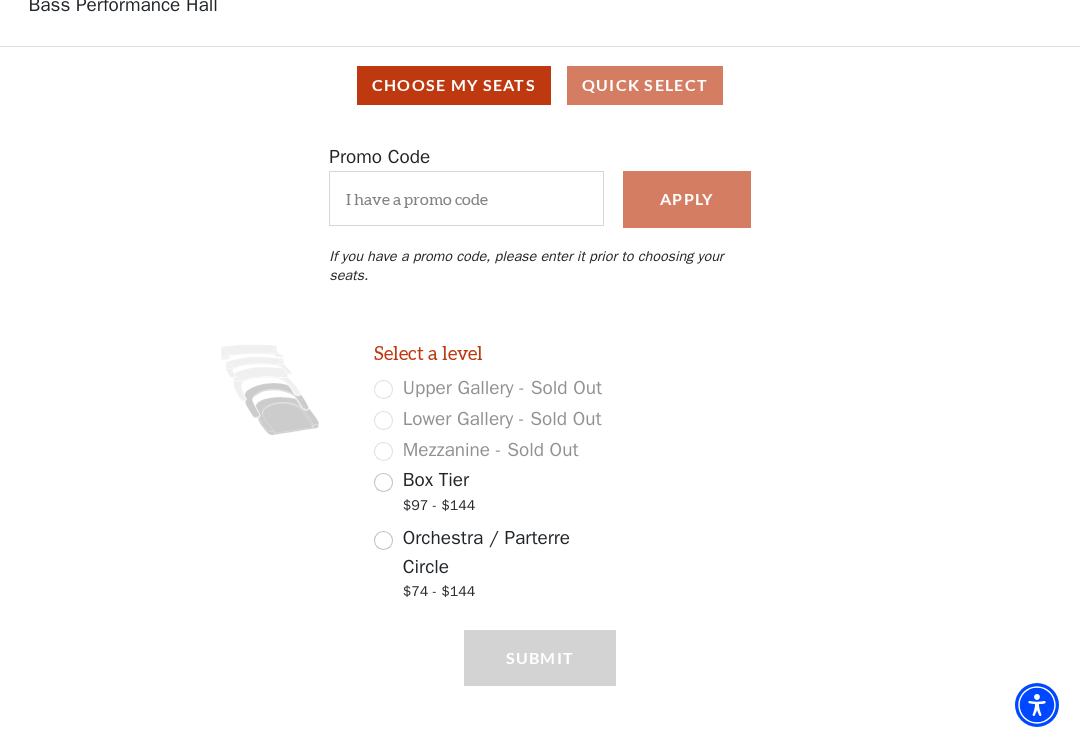 click on "Box Tier     $97 - $144" at bounding box center [383, 482] 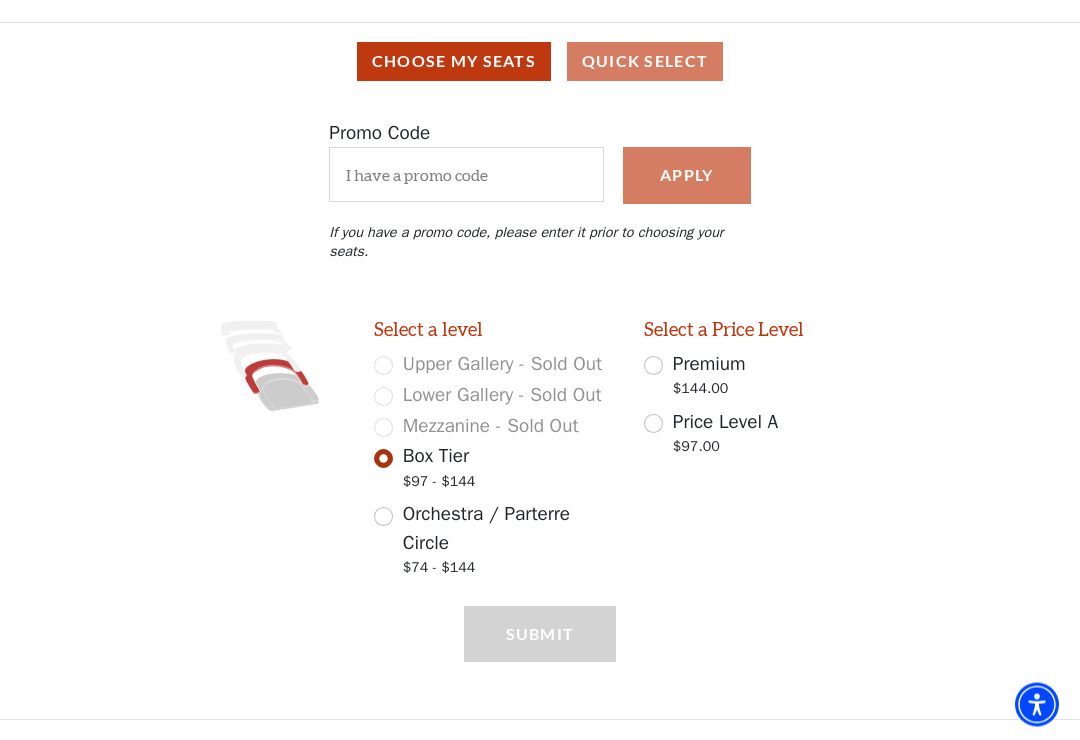 scroll, scrollTop: 164, scrollLeft: 0, axis: vertical 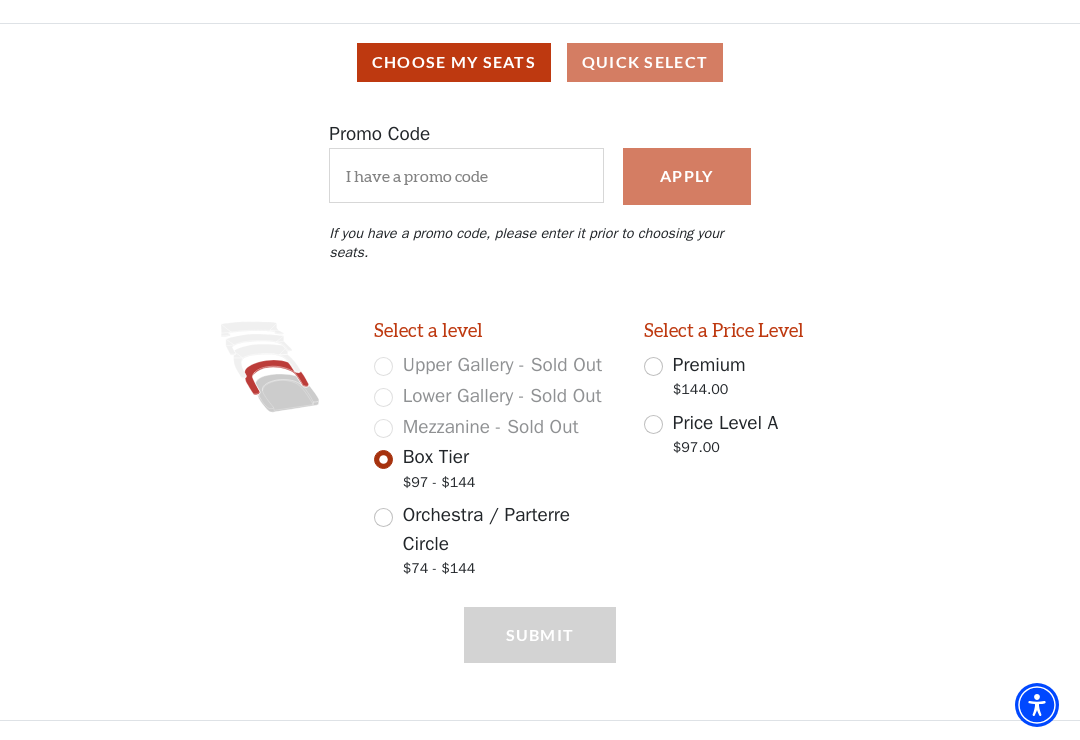 click on "Orchestra / Parterre Circle     $74 - $144" at bounding box center [383, 517] 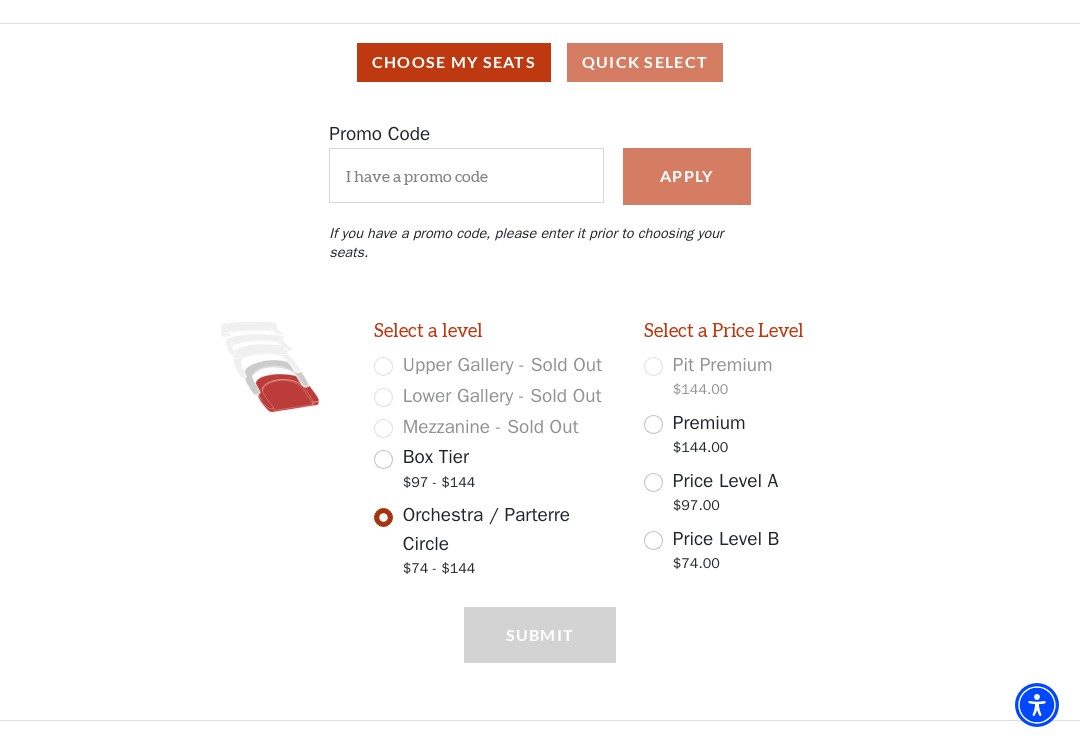 click on "Box Tier     $97 - $144" at bounding box center (383, 459) 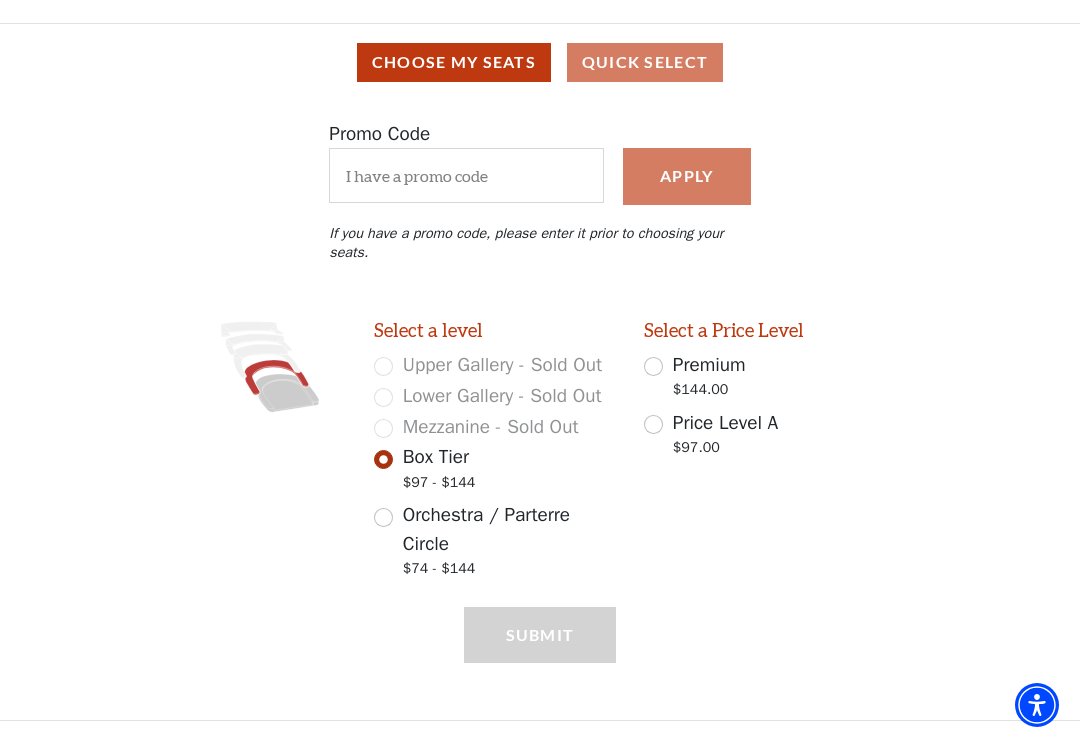 click on "Orchestra / Parterre Circle     $74 - $144" at bounding box center (383, 517) 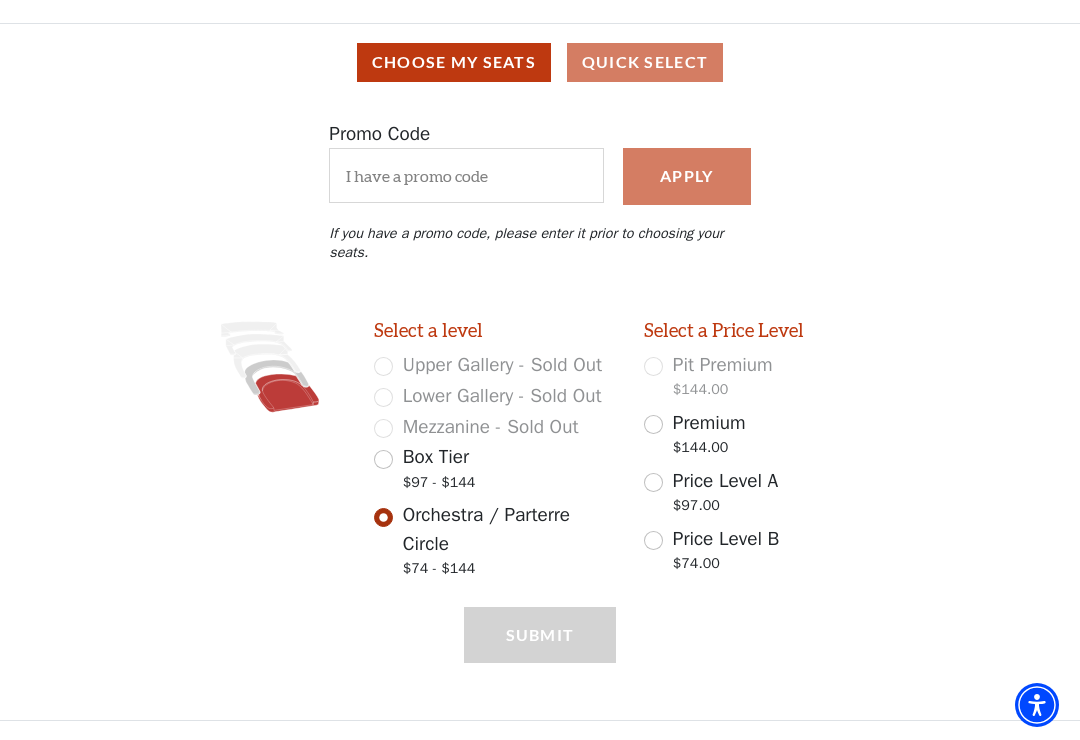 click on "Box Tier     $97 - $144" at bounding box center [383, 459] 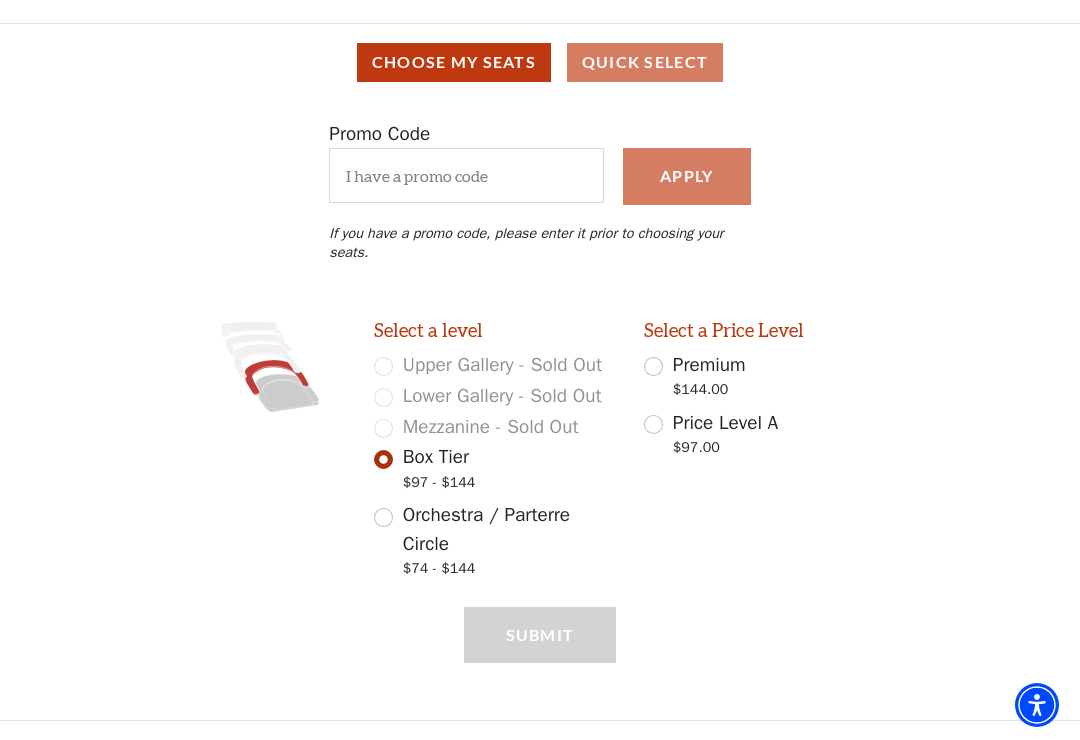 click on "Price Level A $97.00" at bounding box center [653, 424] 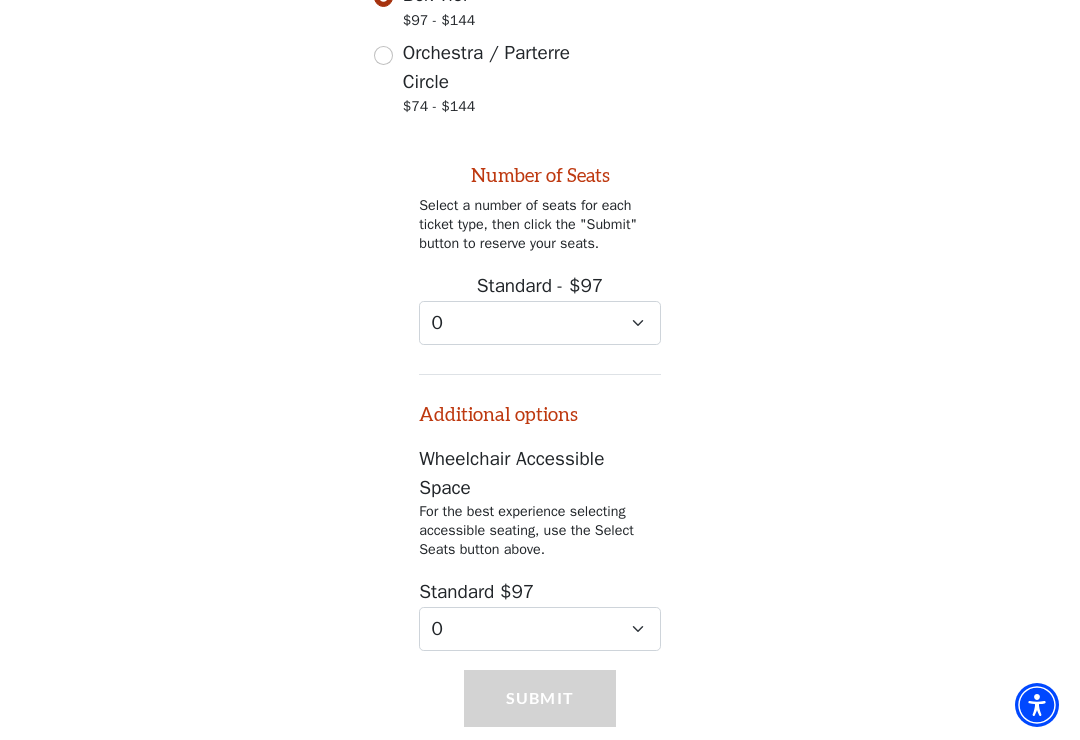 scroll, scrollTop: 680, scrollLeft: 0, axis: vertical 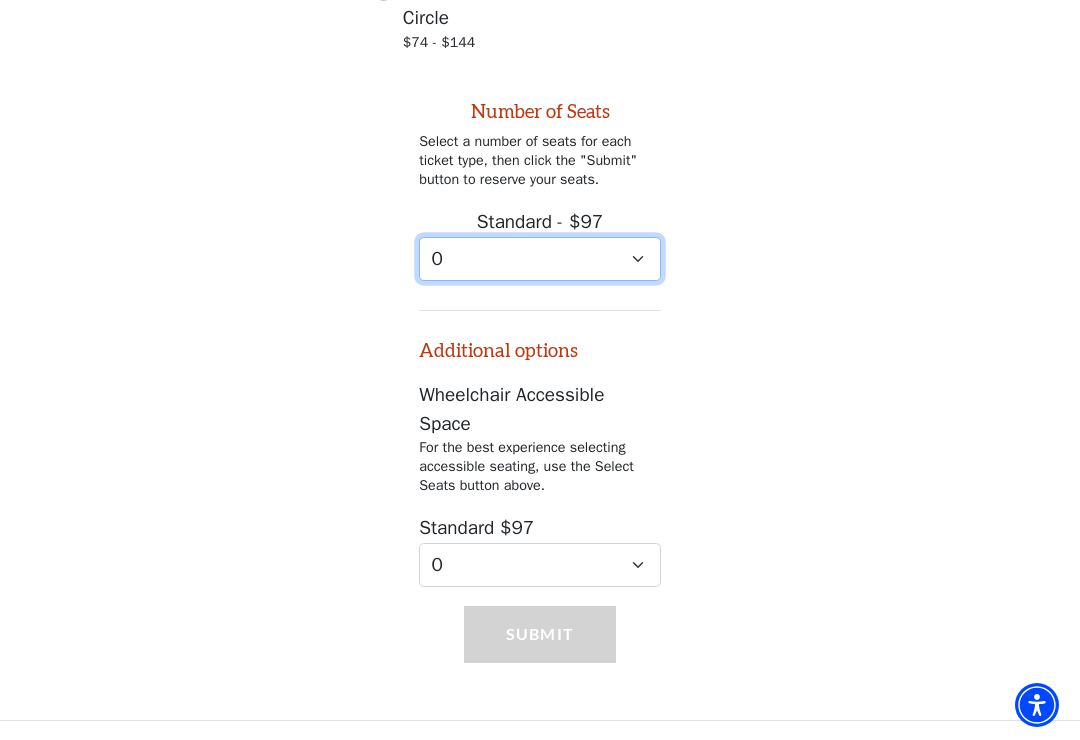 click on "0 1 2 3 4 5 6 7 8 9" at bounding box center [540, 259] 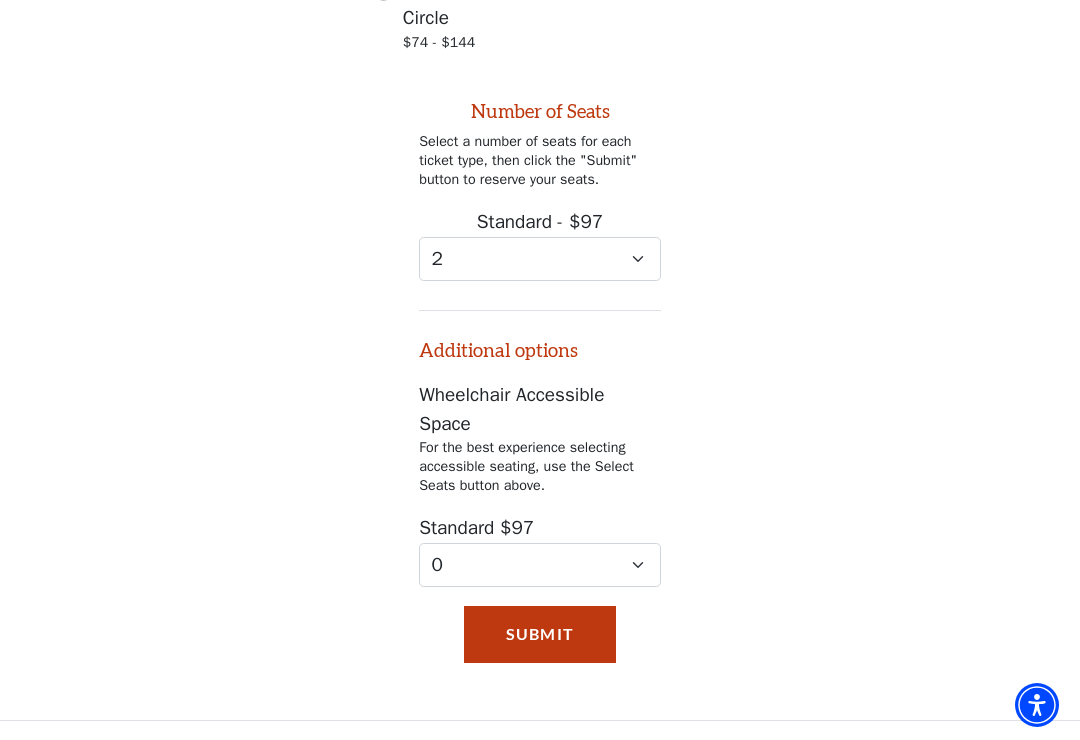 click on "Submit" at bounding box center [540, 634] 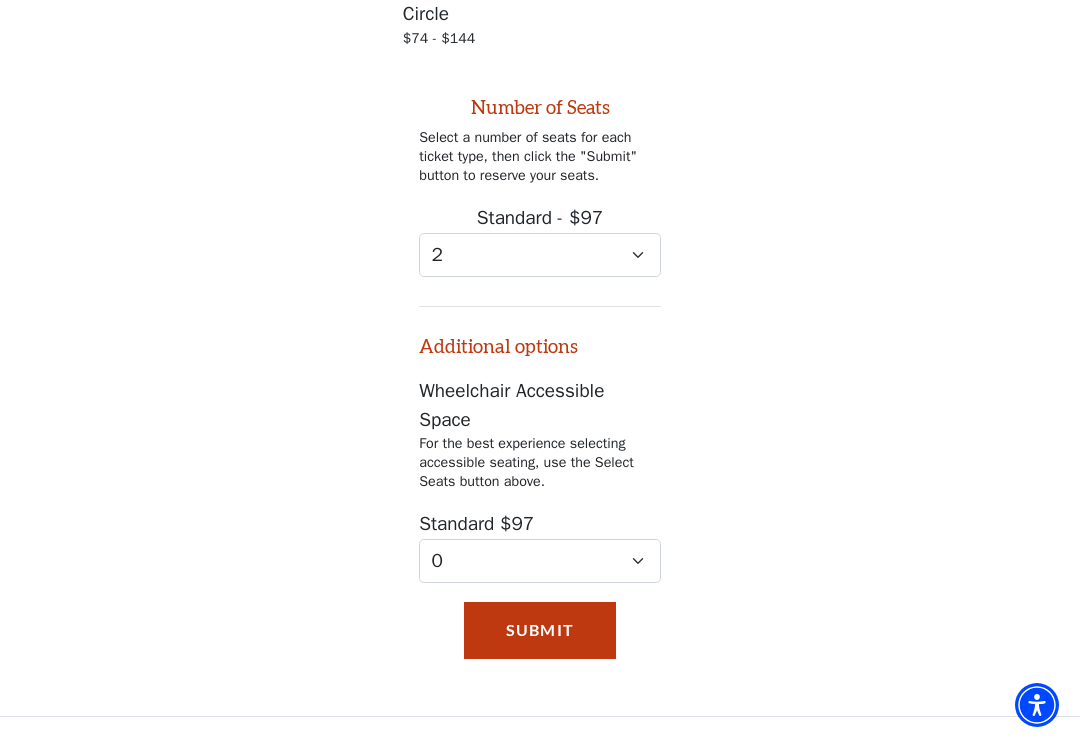 scroll, scrollTop: 711, scrollLeft: 0, axis: vertical 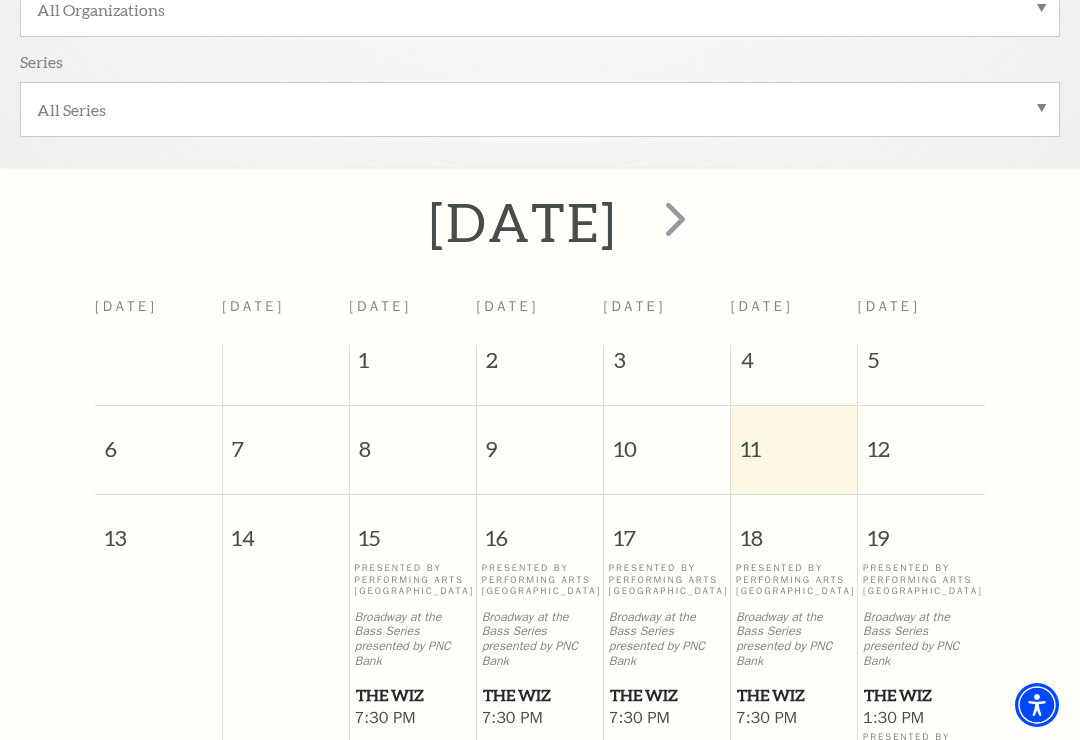 click at bounding box center (675, 218) 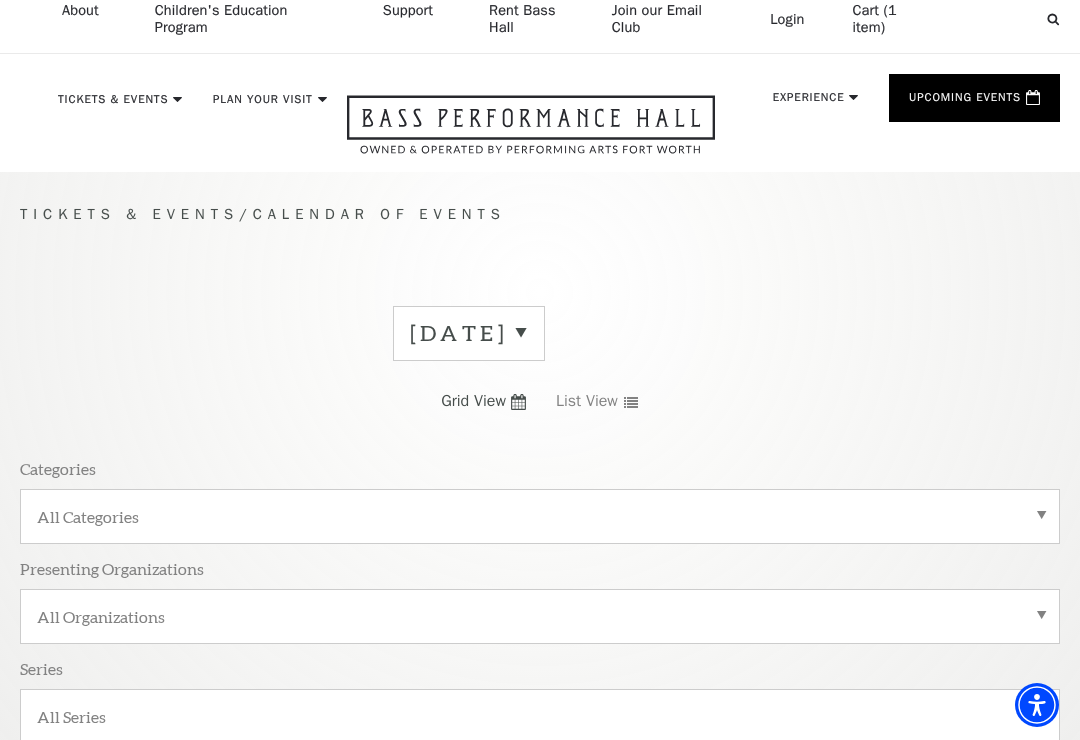 scroll, scrollTop: 0, scrollLeft: 0, axis: both 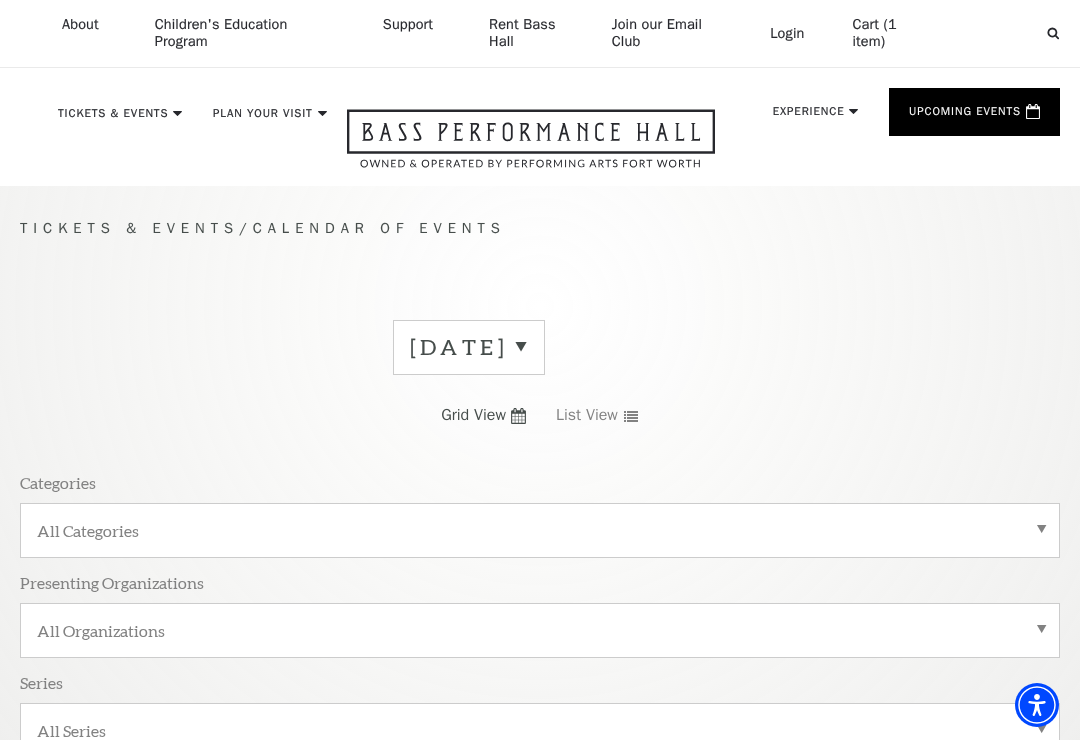 click on "[DATE]" at bounding box center [469, 347] 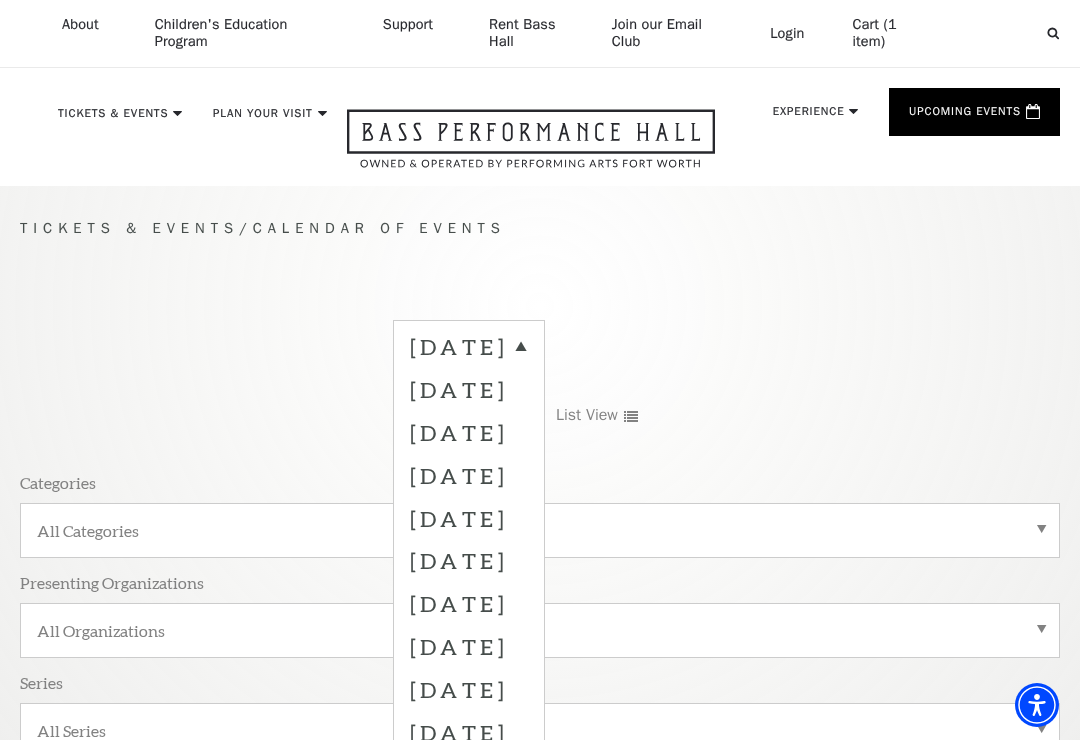scroll, scrollTop: 110, scrollLeft: 0, axis: vertical 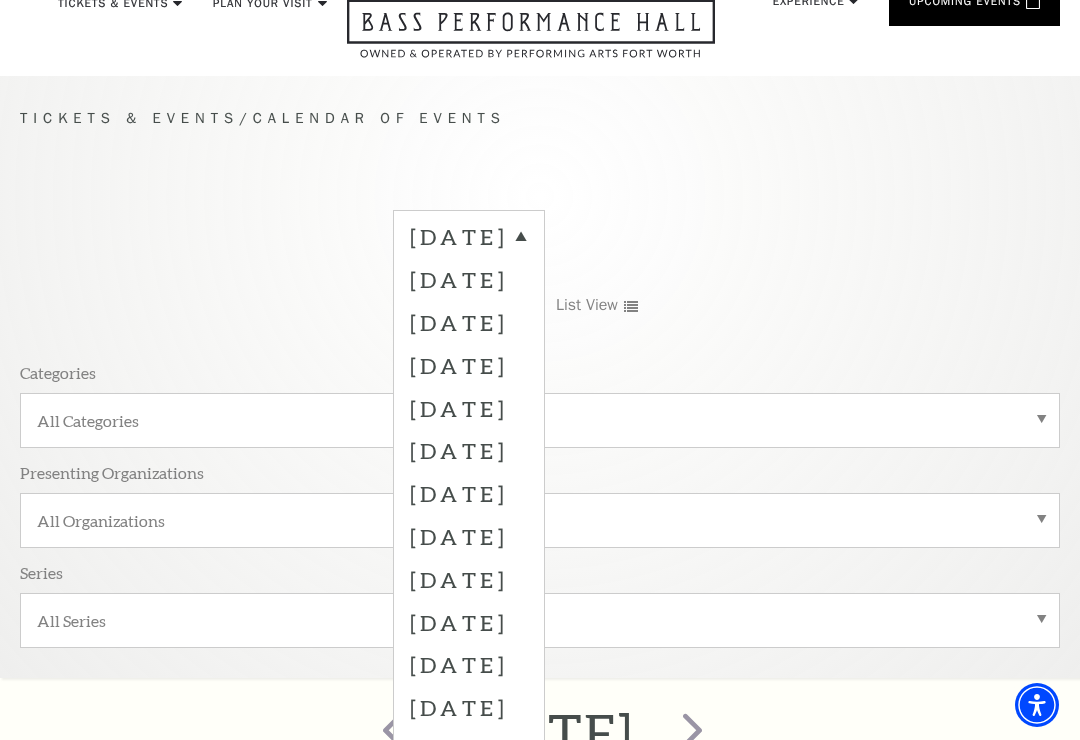 click on "December 2025" at bounding box center (469, 450) 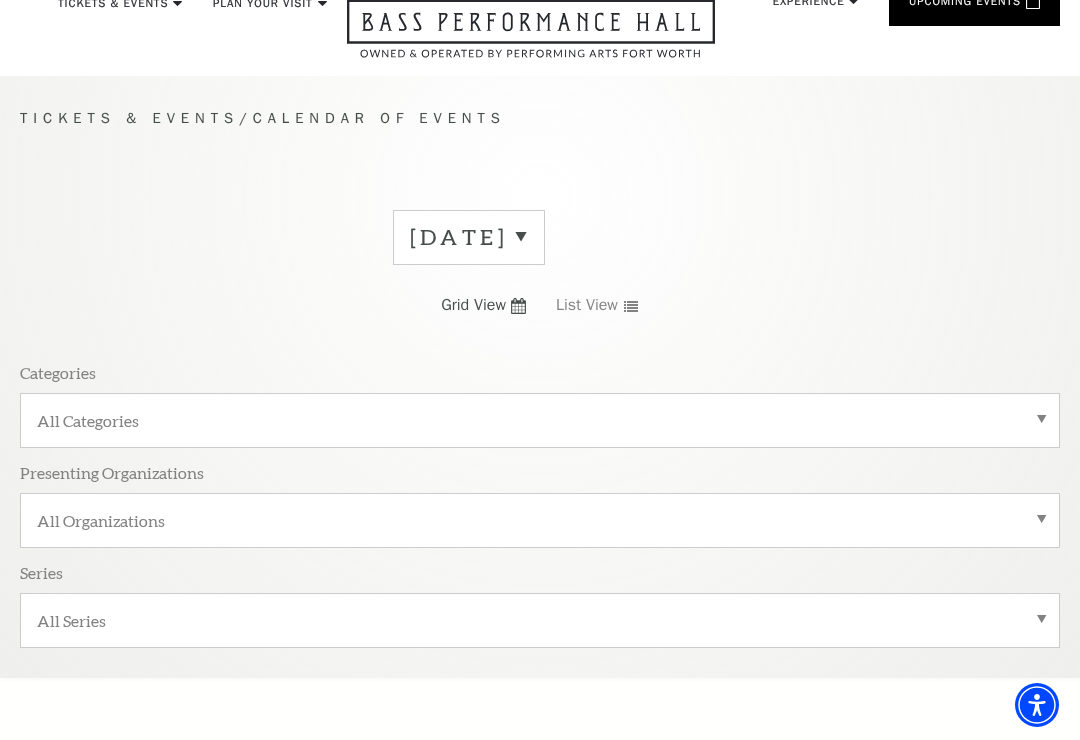 click on "August 2025" at bounding box center [469, 237] 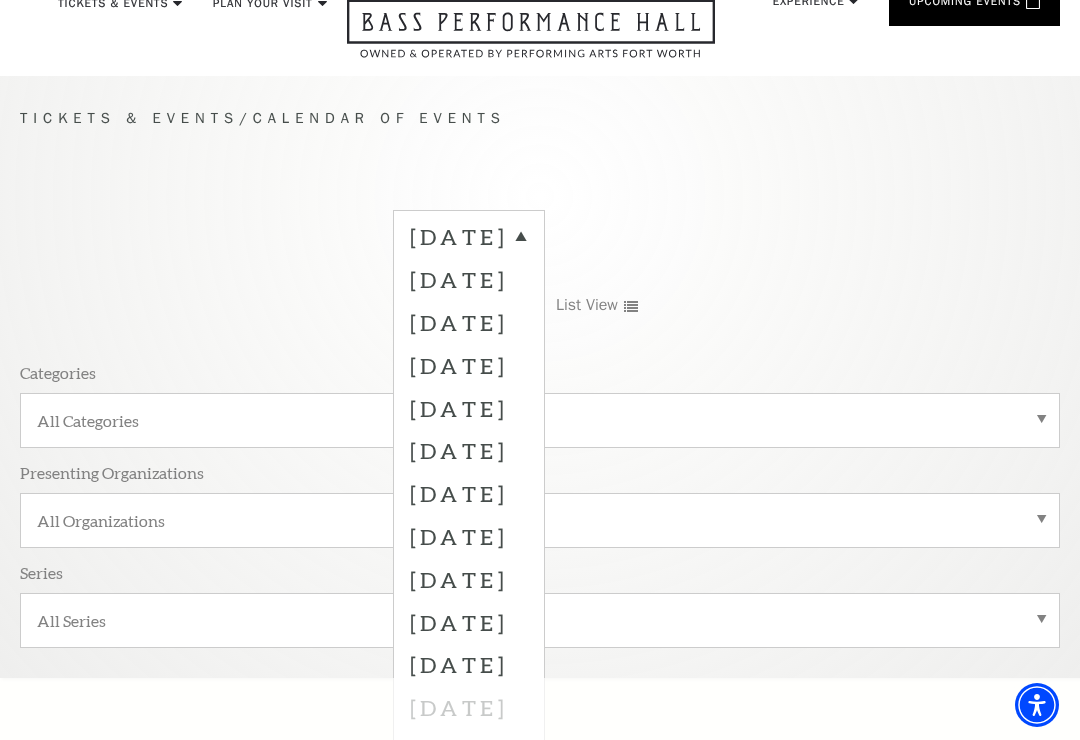 click on "September 2025" at bounding box center [469, 322] 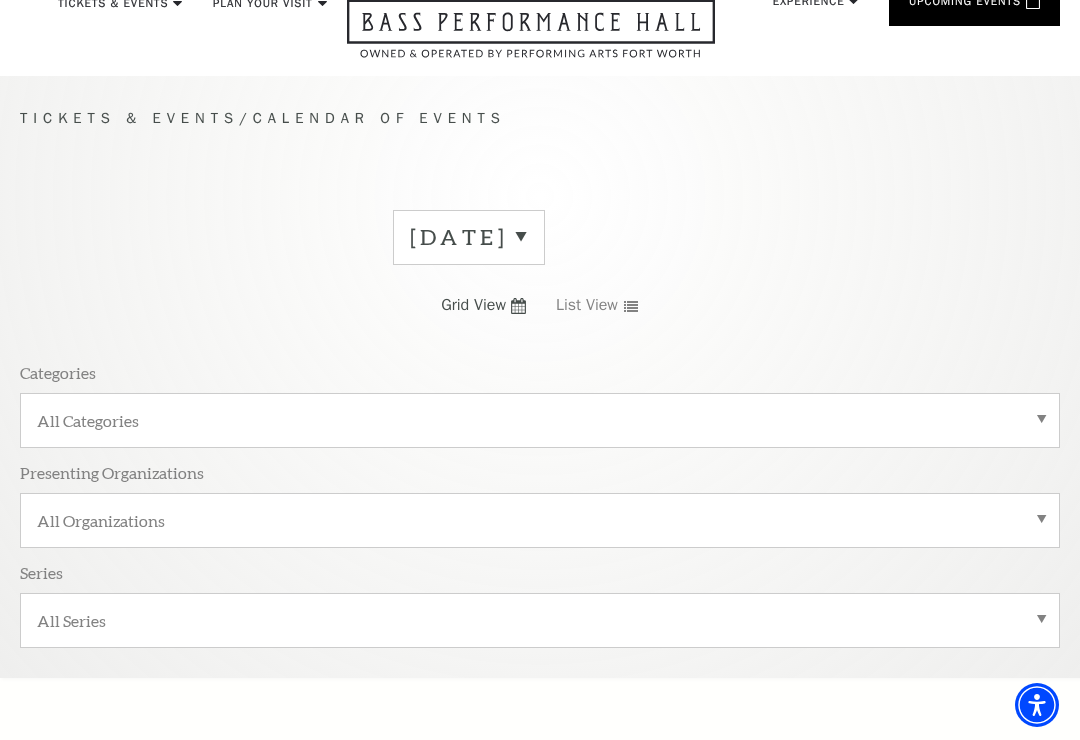 click on "August 2025" at bounding box center [469, 237] 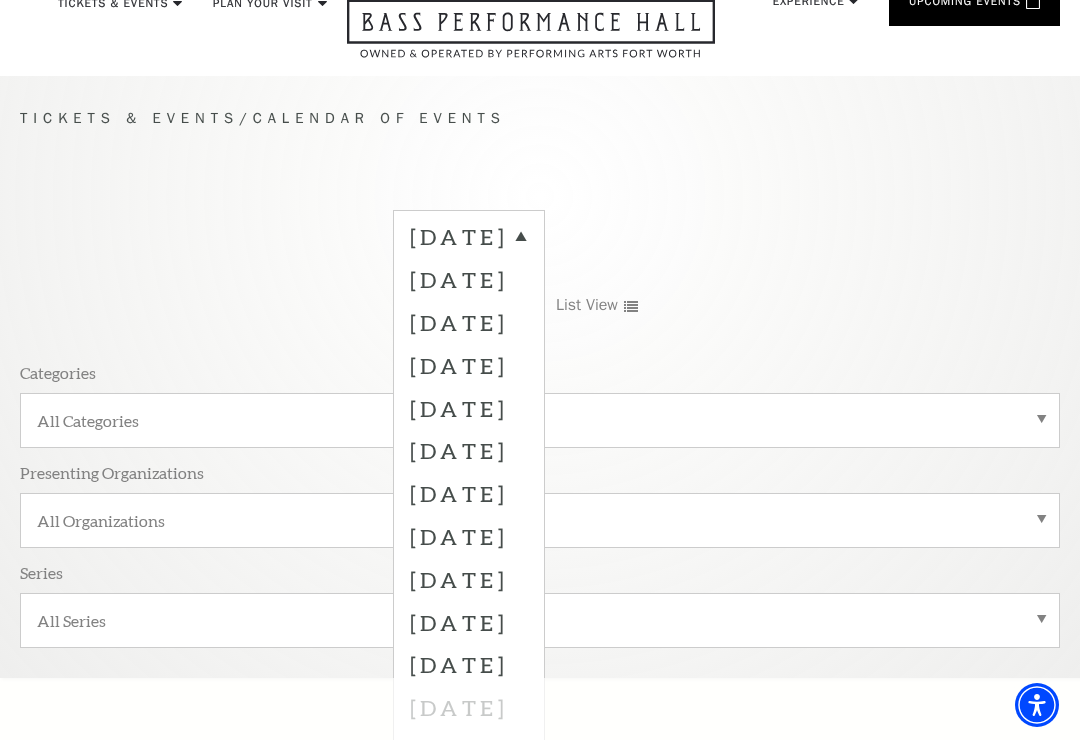 click on "September 2025" at bounding box center (469, 322) 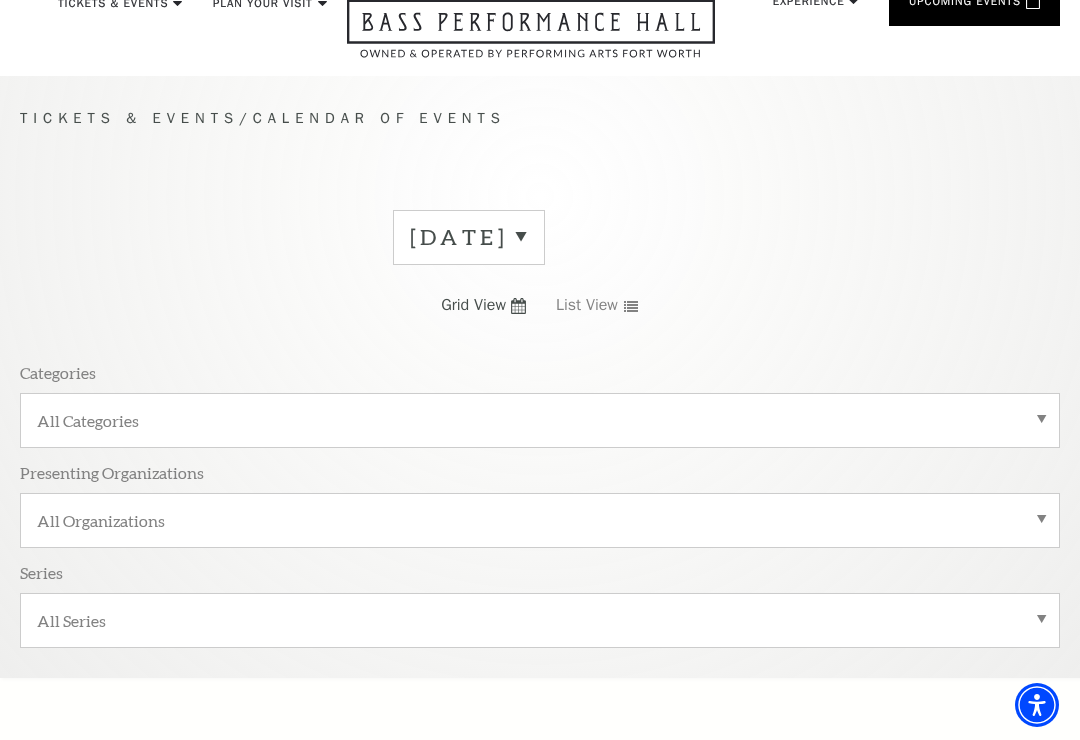 click on "August 2025" at bounding box center [469, 237] 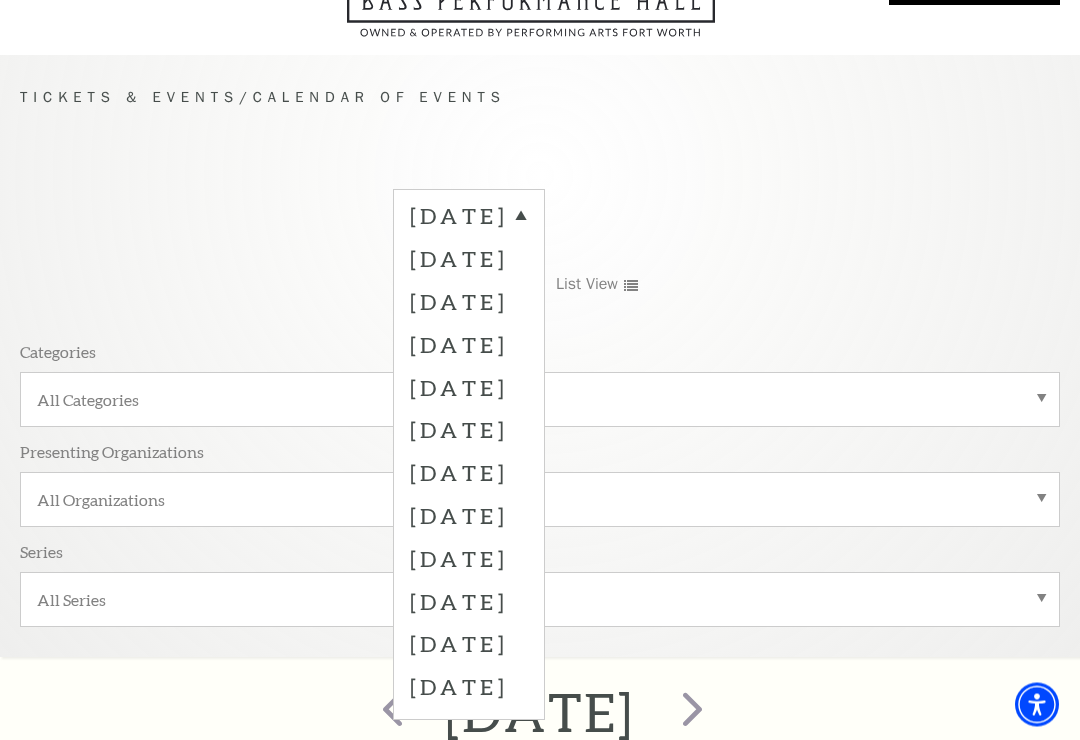 click on "October 2025" at bounding box center [469, 345] 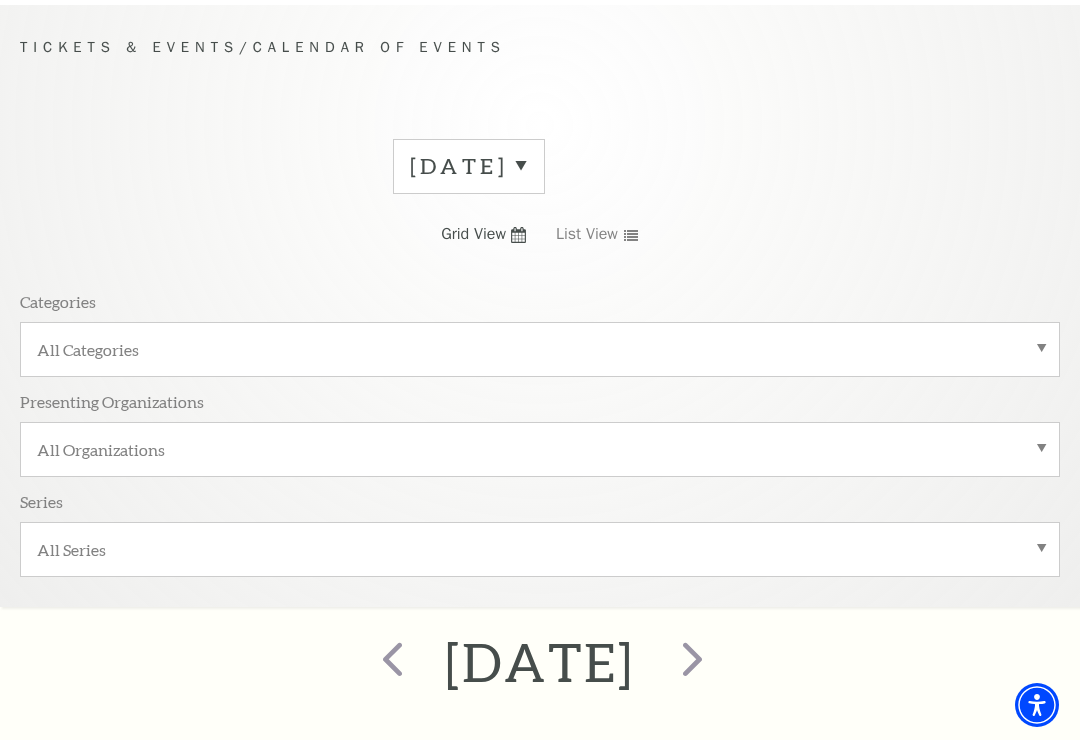 scroll, scrollTop: 184, scrollLeft: 0, axis: vertical 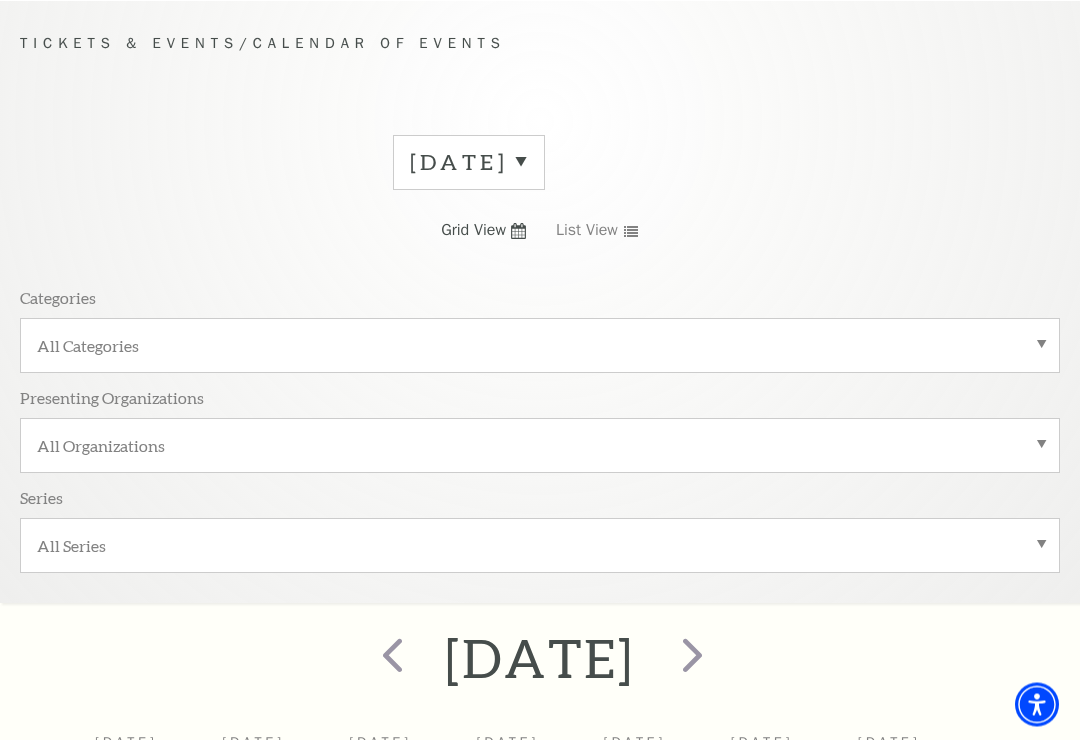 click on "October 2025" at bounding box center (469, 163) 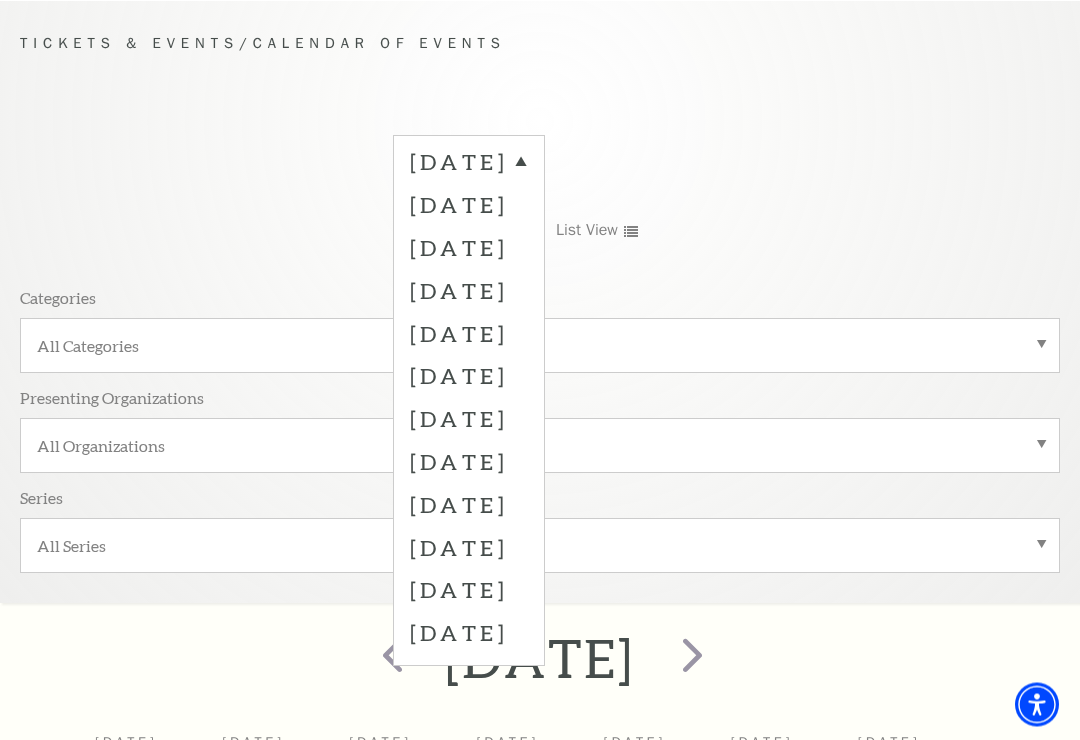 scroll, scrollTop: 185, scrollLeft: 0, axis: vertical 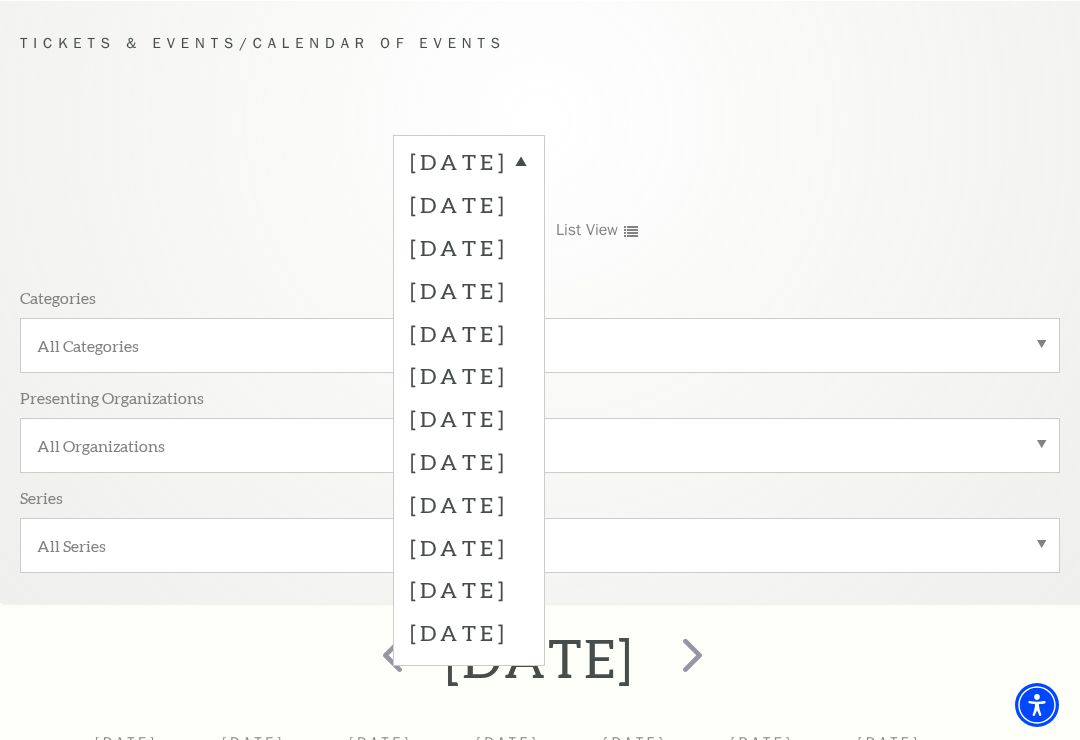 click on "September 2025" at bounding box center (469, 247) 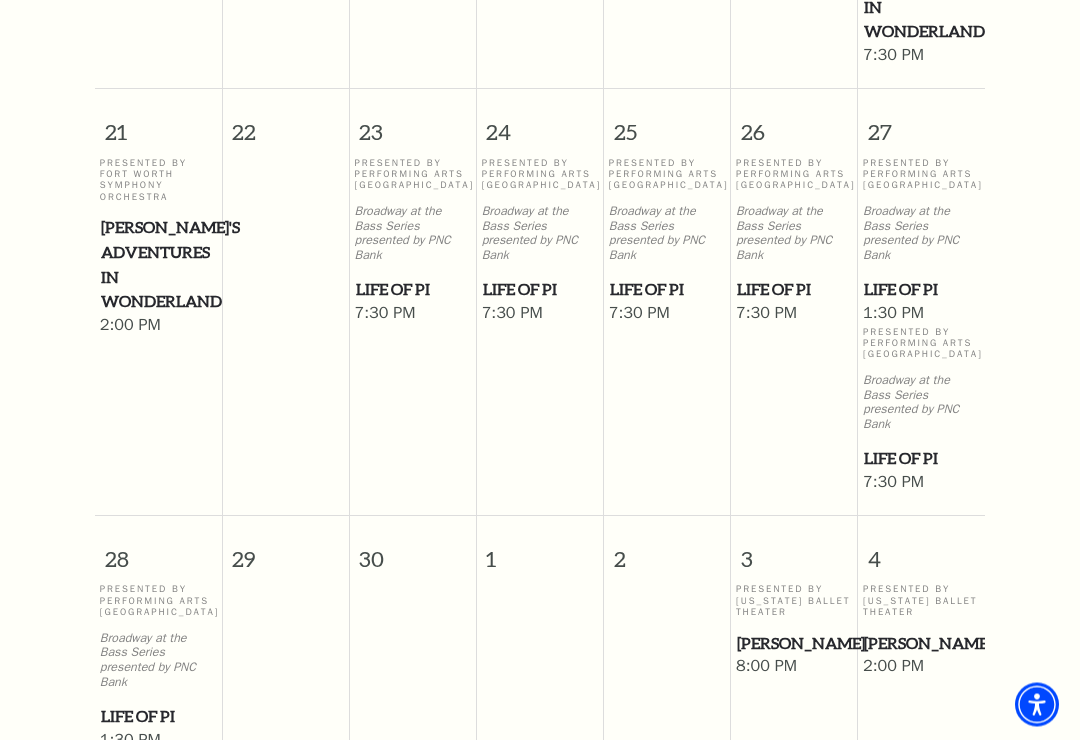 scroll, scrollTop: 1817, scrollLeft: 0, axis: vertical 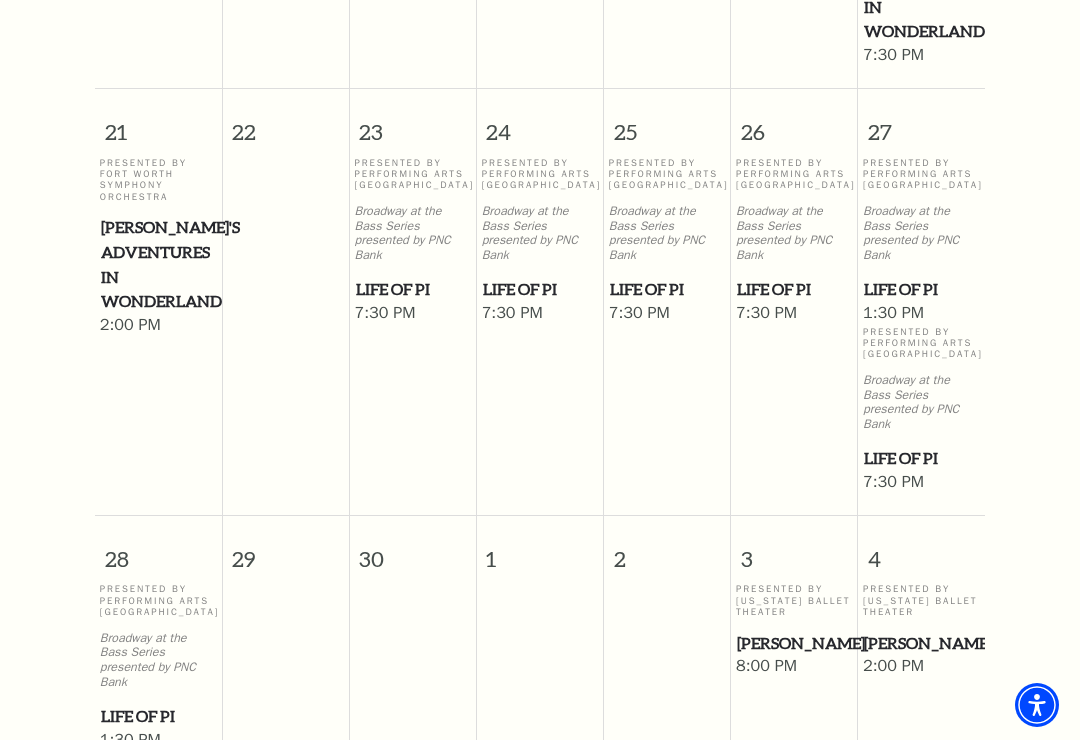 click on "Peter Pan" at bounding box center [794, 643] 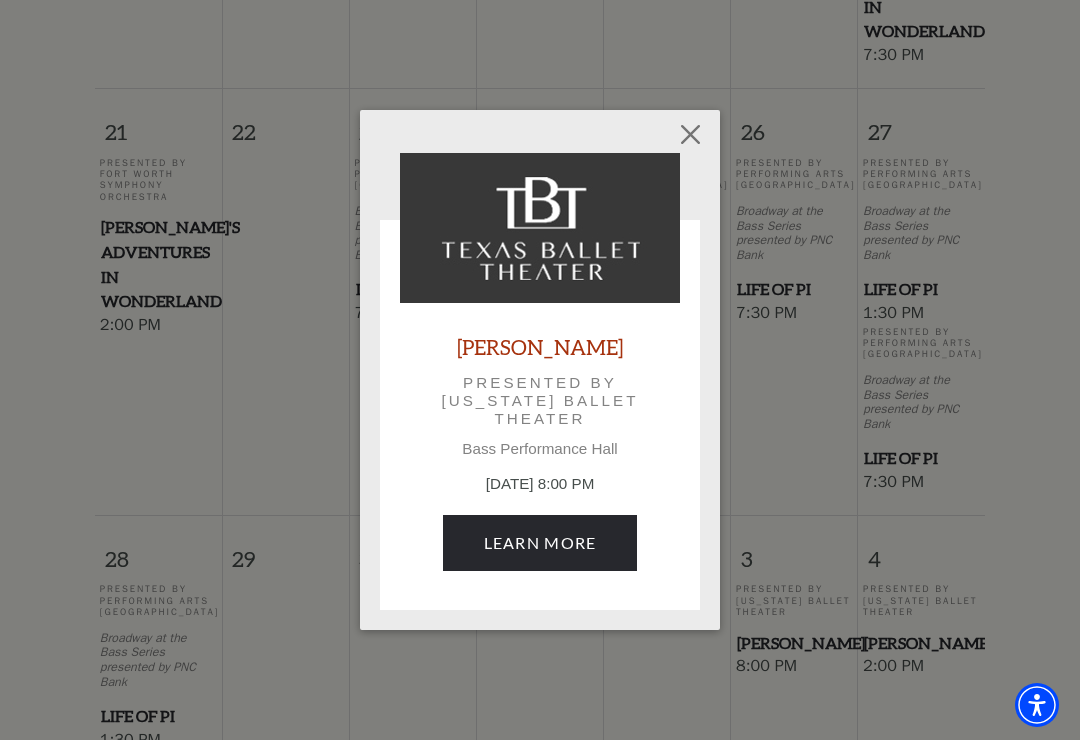click on "Learn More" at bounding box center [540, 543] 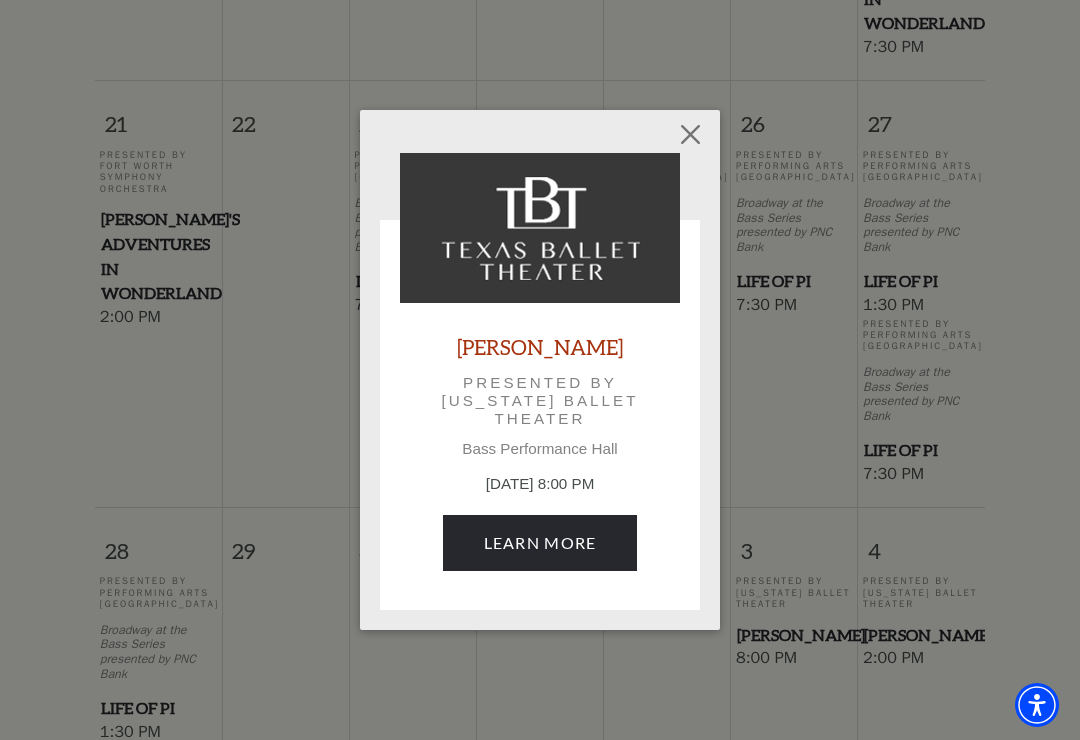 scroll, scrollTop: 1848, scrollLeft: 0, axis: vertical 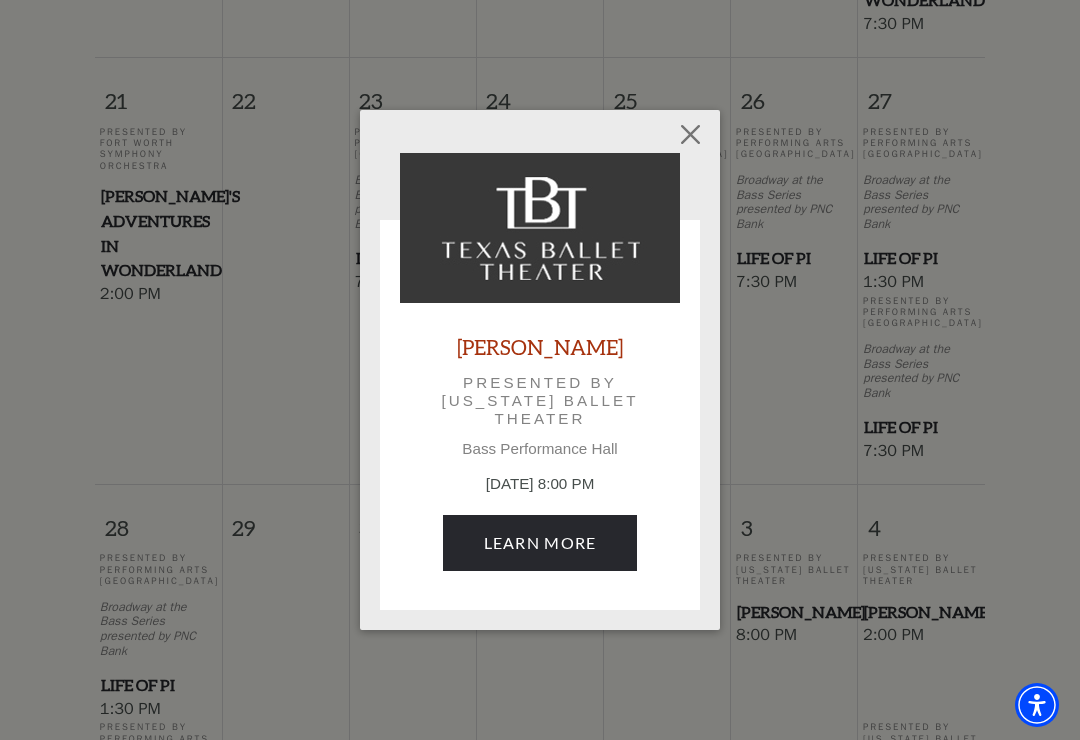 click at bounding box center (691, 135) 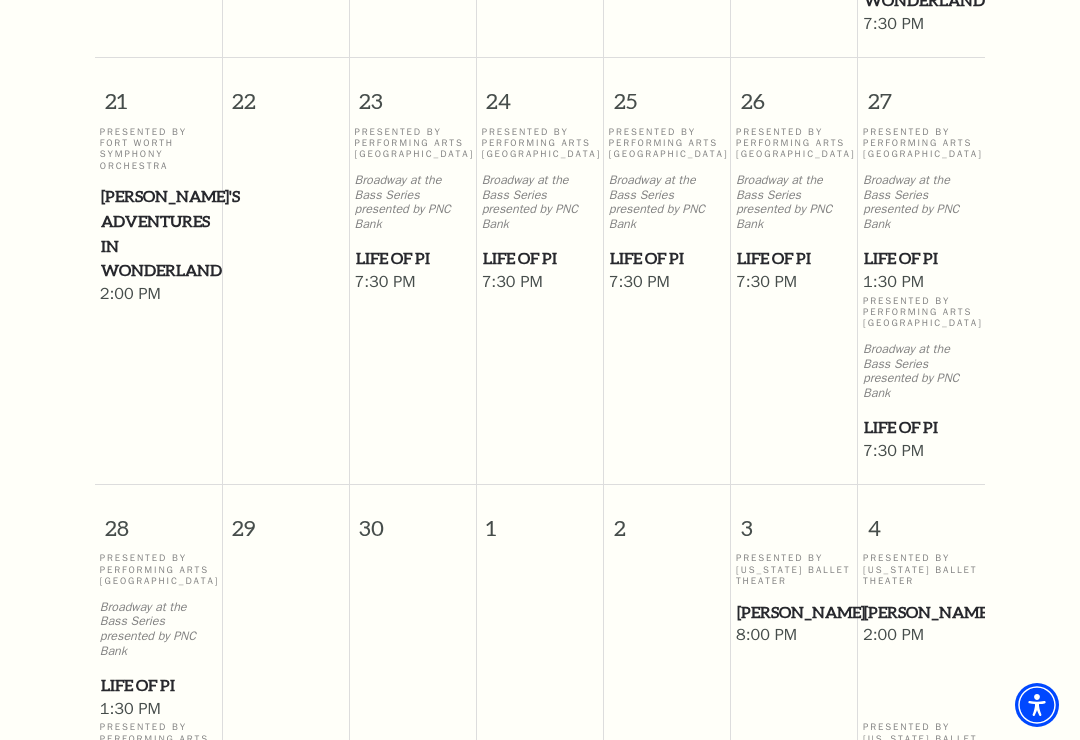 click on "Life of Pi" at bounding box center [667, 258] 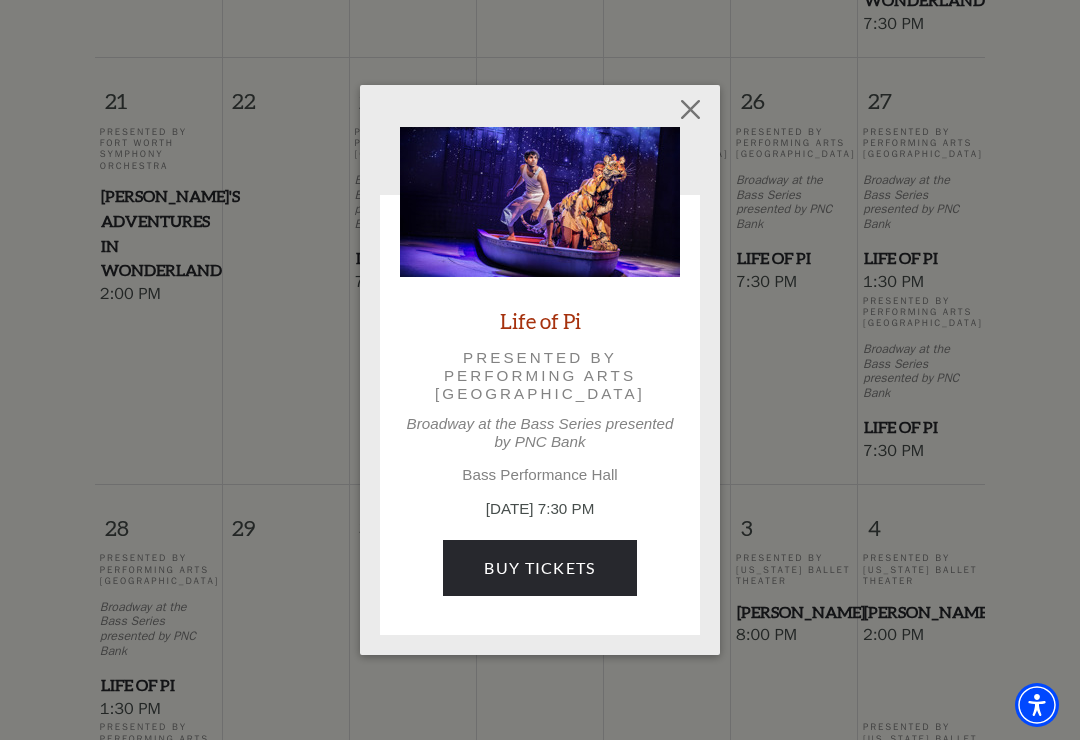 click on "Buy Tickets" at bounding box center [539, 568] 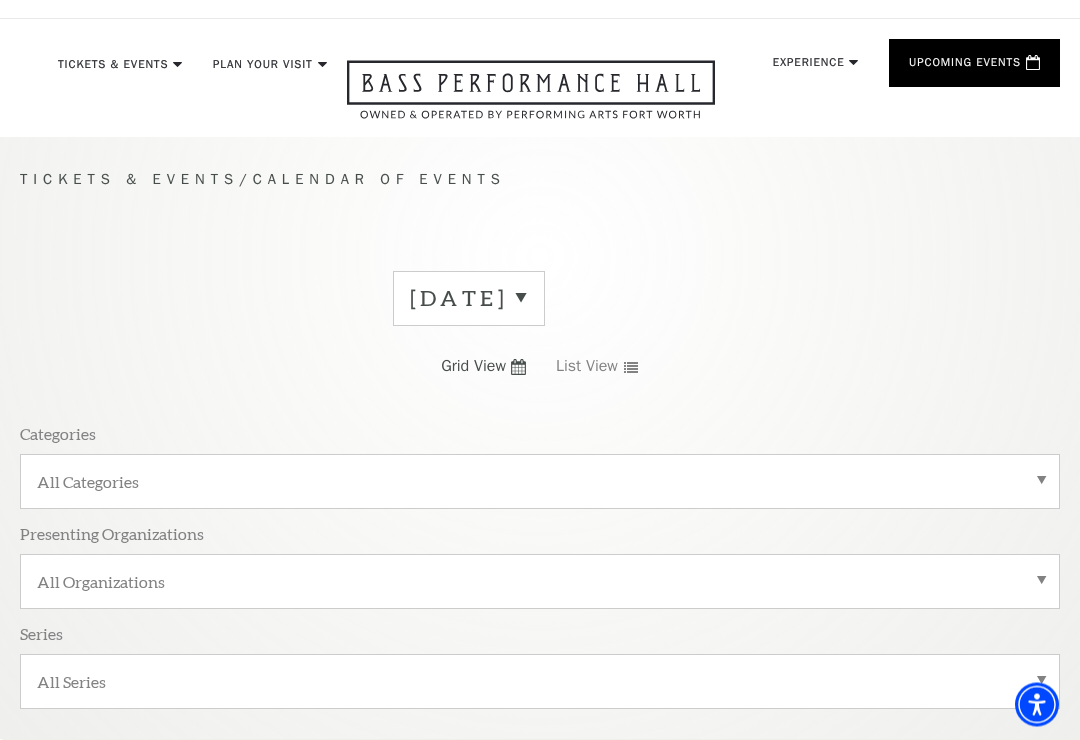 scroll, scrollTop: 37, scrollLeft: 0, axis: vertical 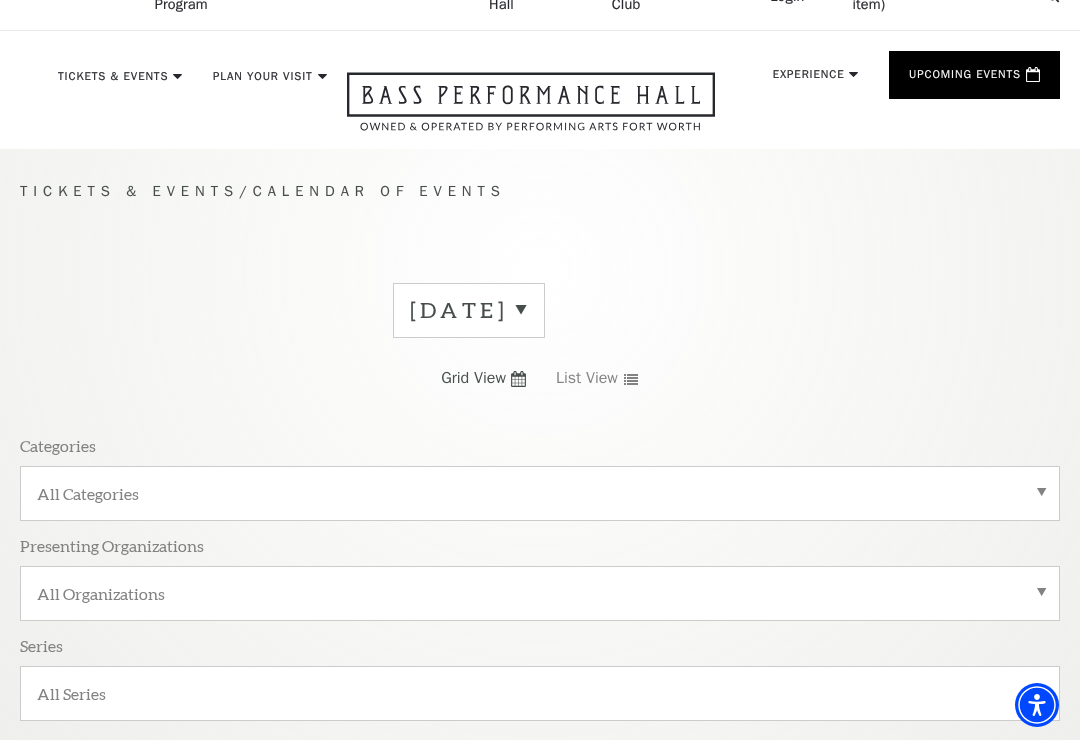 click on "September 2025" at bounding box center (469, 310) 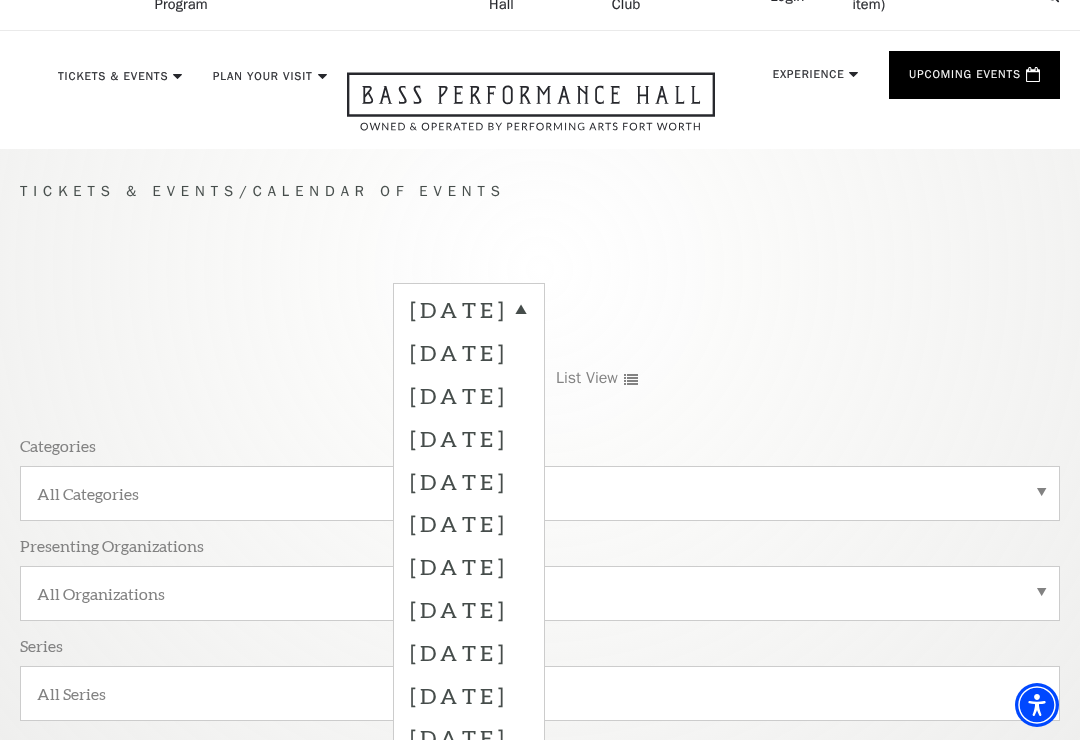 click on "October 2025" at bounding box center [469, 438] 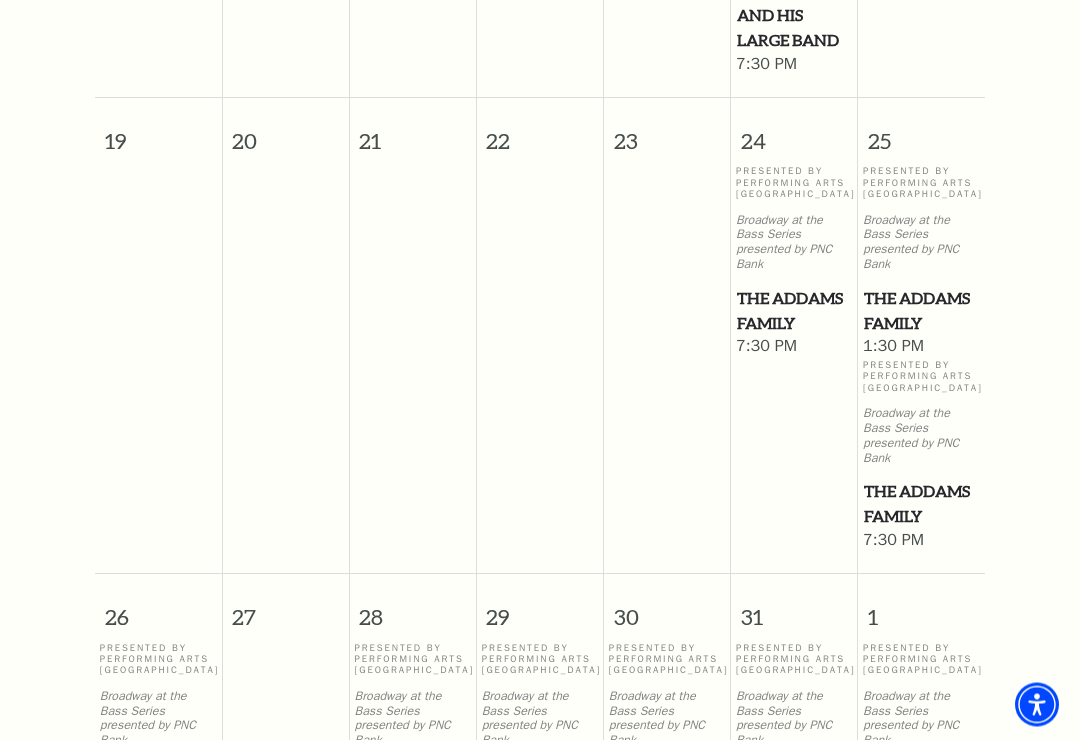 scroll, scrollTop: 1744, scrollLeft: 0, axis: vertical 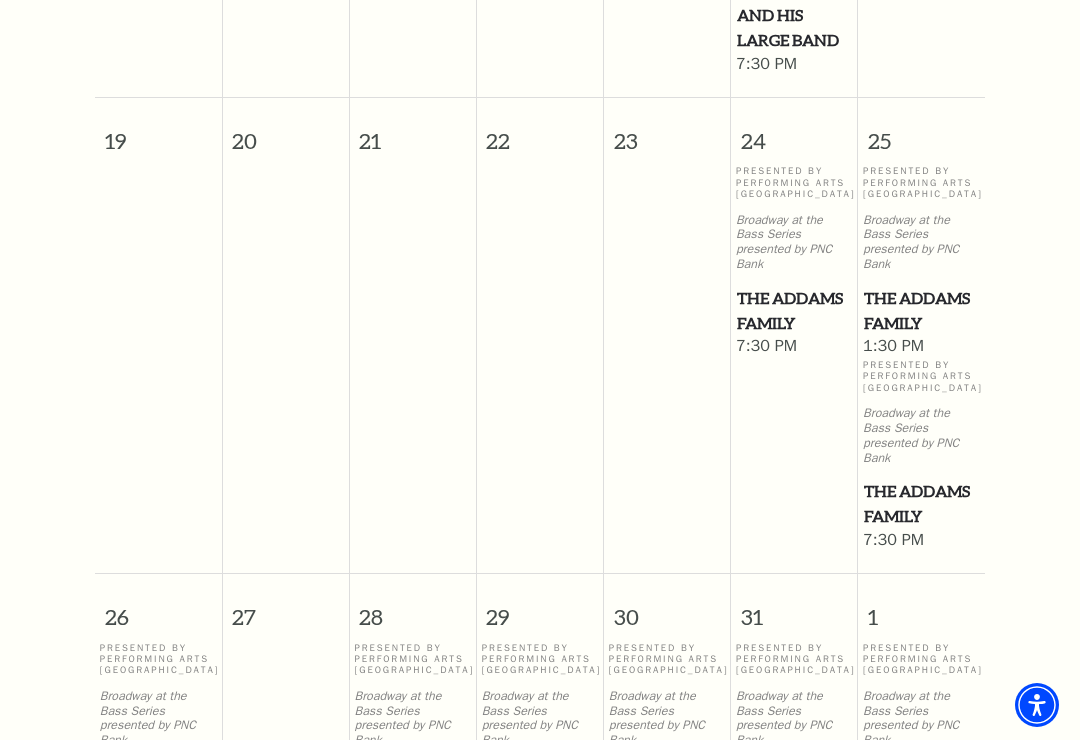 click on "The Addams Family" at bounding box center [794, 310] 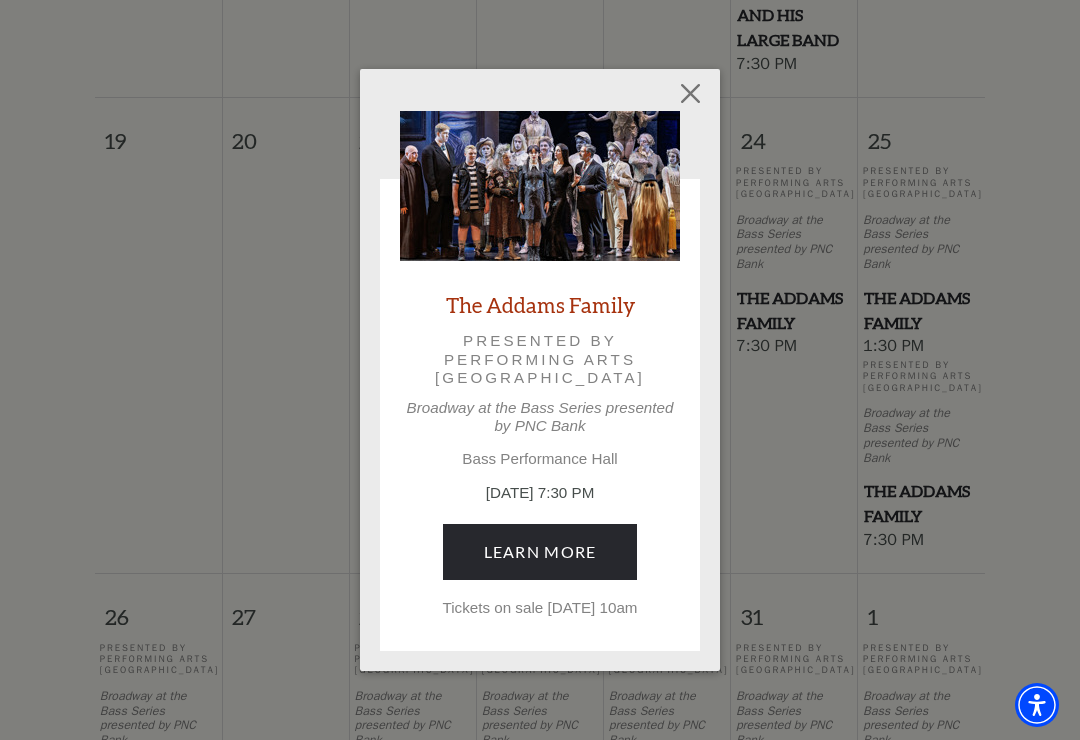 click on "Learn More" at bounding box center (540, 552) 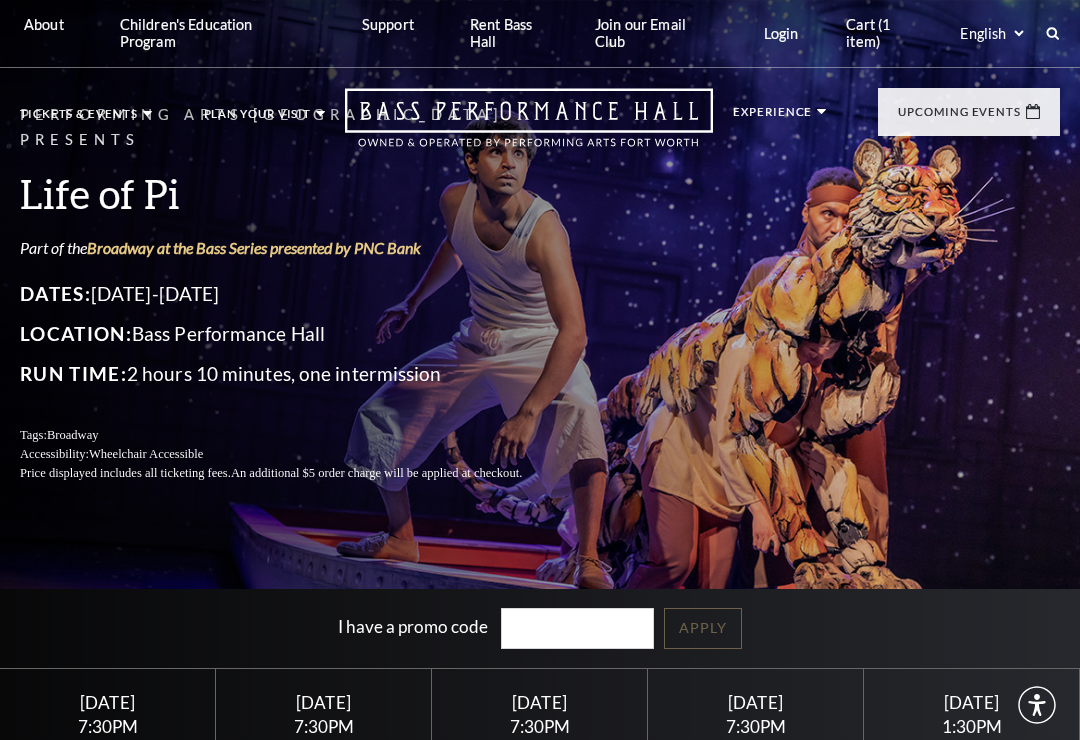 scroll, scrollTop: 0, scrollLeft: 0, axis: both 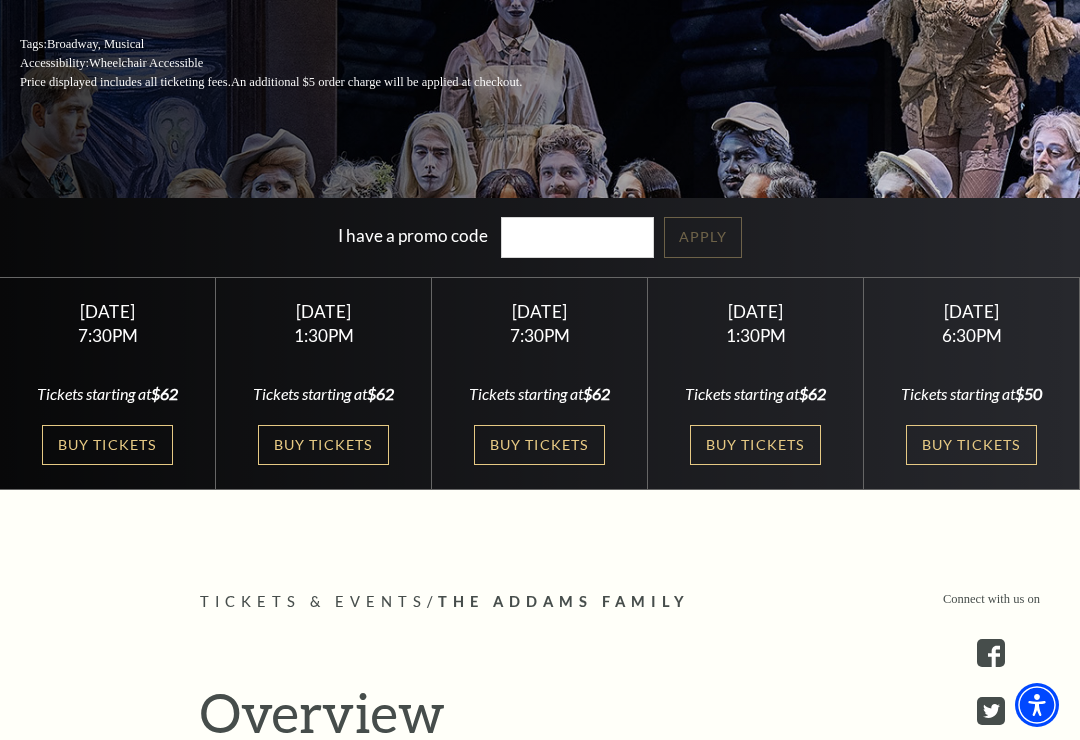 click on "Buy Tickets" at bounding box center [971, 445] 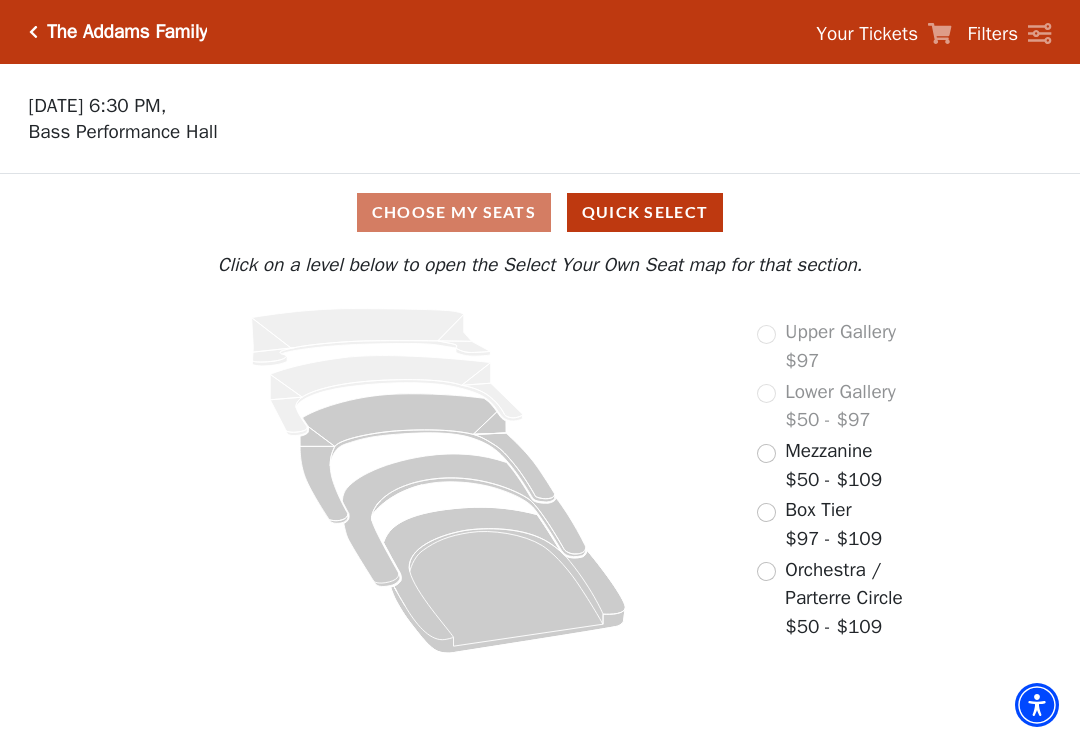 scroll, scrollTop: 0, scrollLeft: 0, axis: both 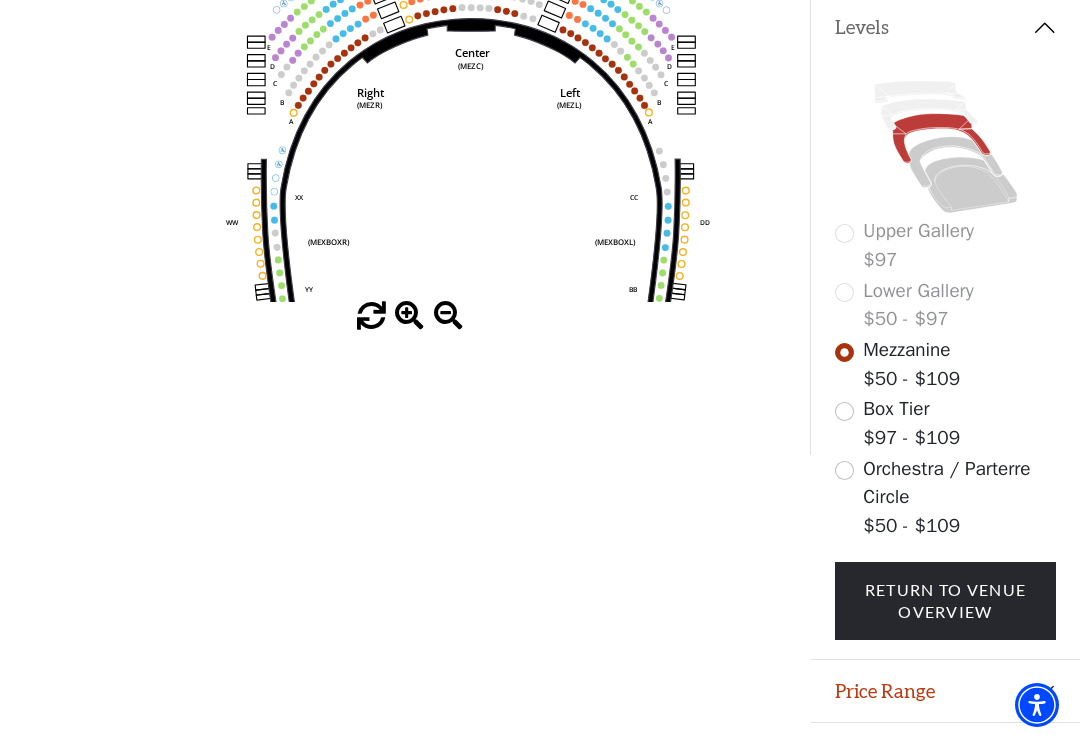 click on "Return To Venue Overview" at bounding box center (946, 601) 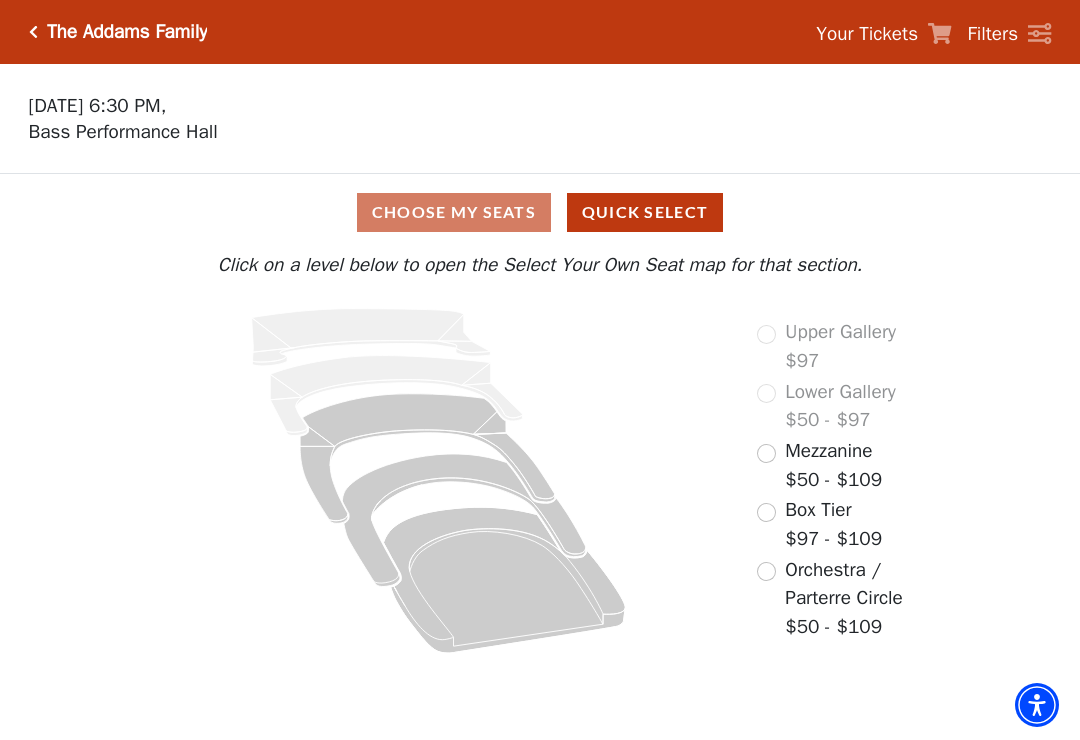 click on "Quick Select" at bounding box center (645, 212) 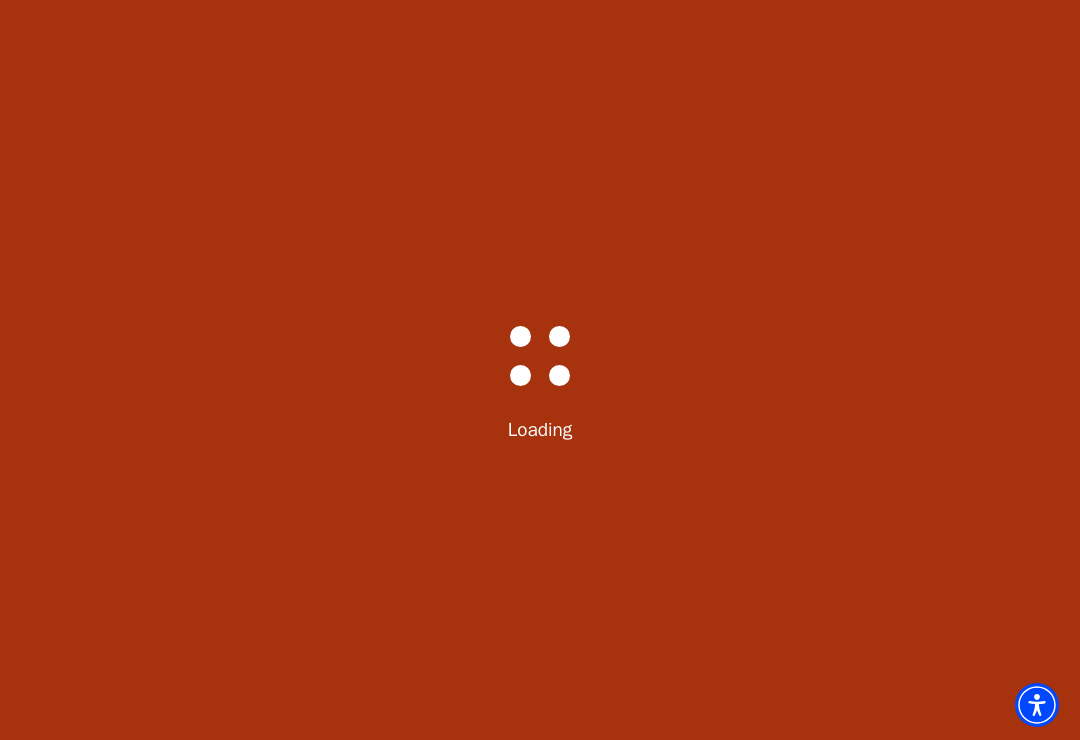 select on "6294" 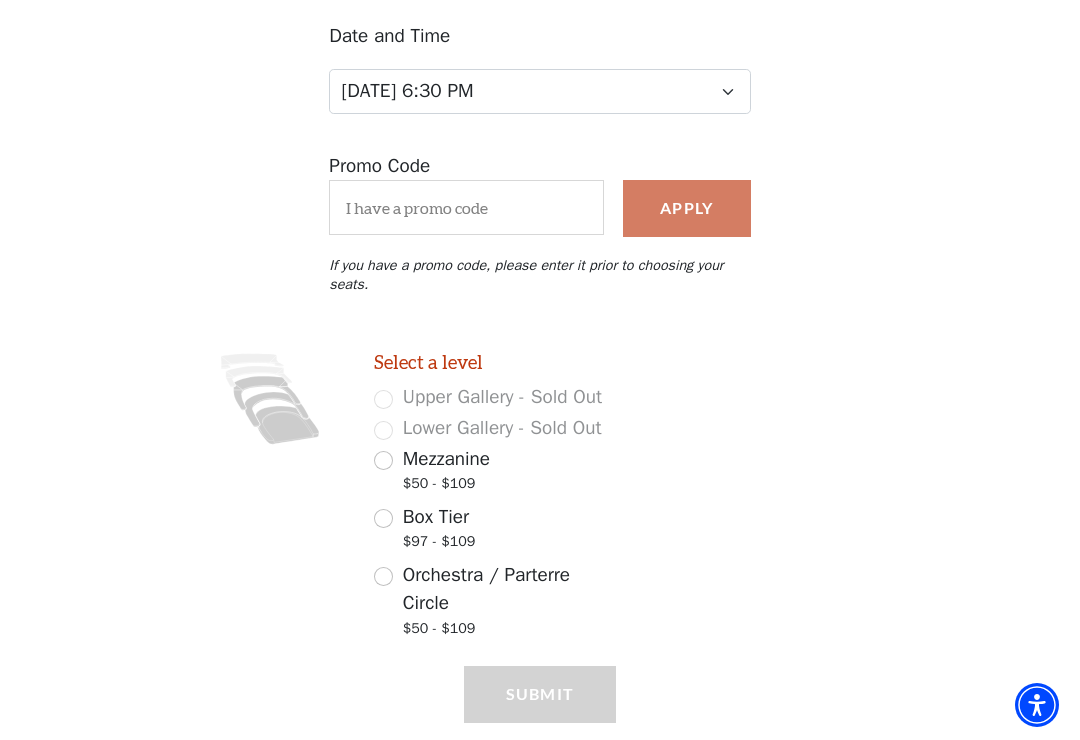 scroll, scrollTop: 272, scrollLeft: 0, axis: vertical 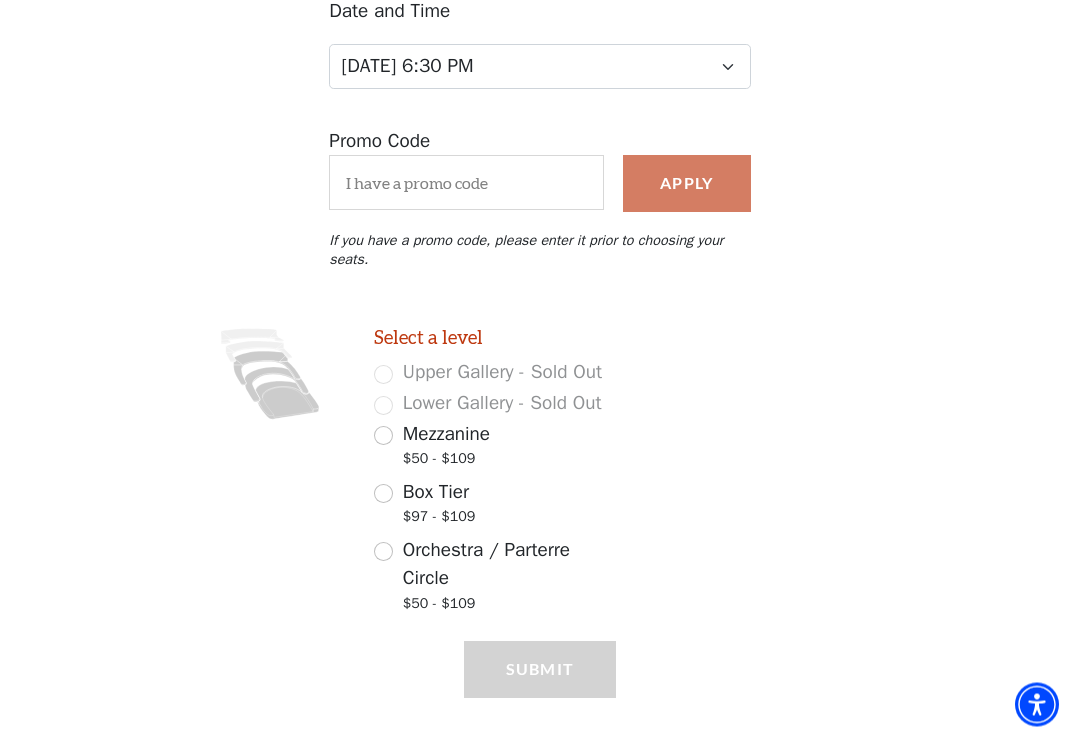 click on "Mezzanine     $50 - $109" at bounding box center [383, 436] 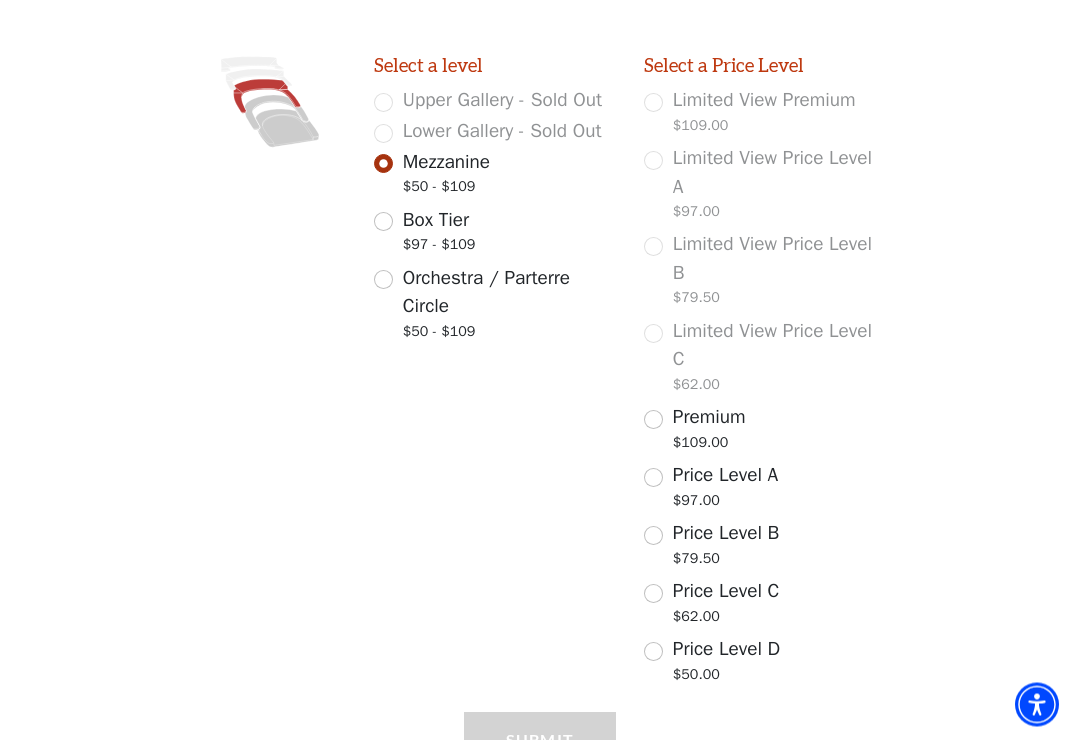 scroll, scrollTop: 601, scrollLeft: 0, axis: vertical 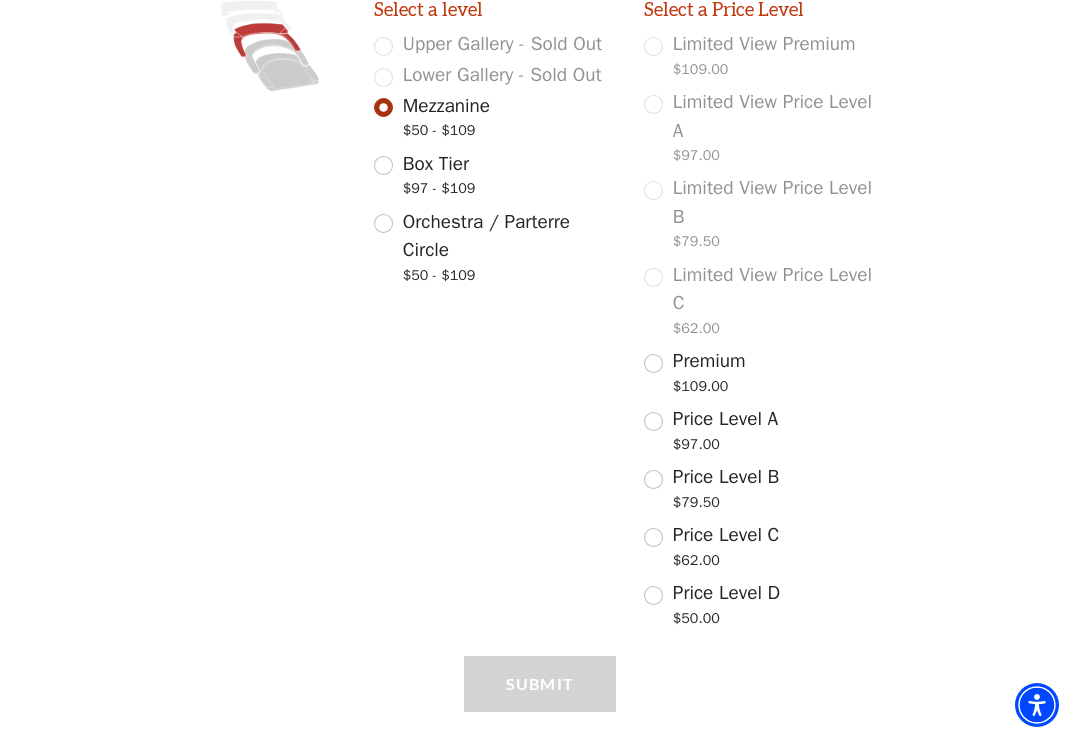 click on "Price Level C $62.00" at bounding box center [653, 537] 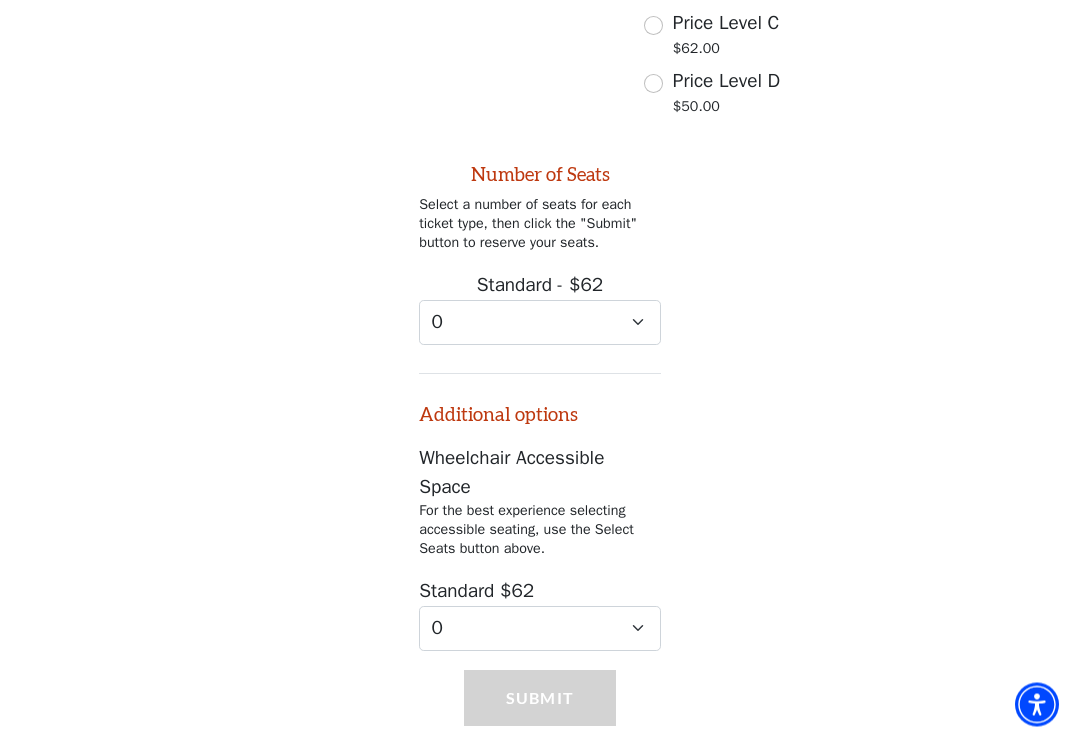 scroll, scrollTop: 1117, scrollLeft: 0, axis: vertical 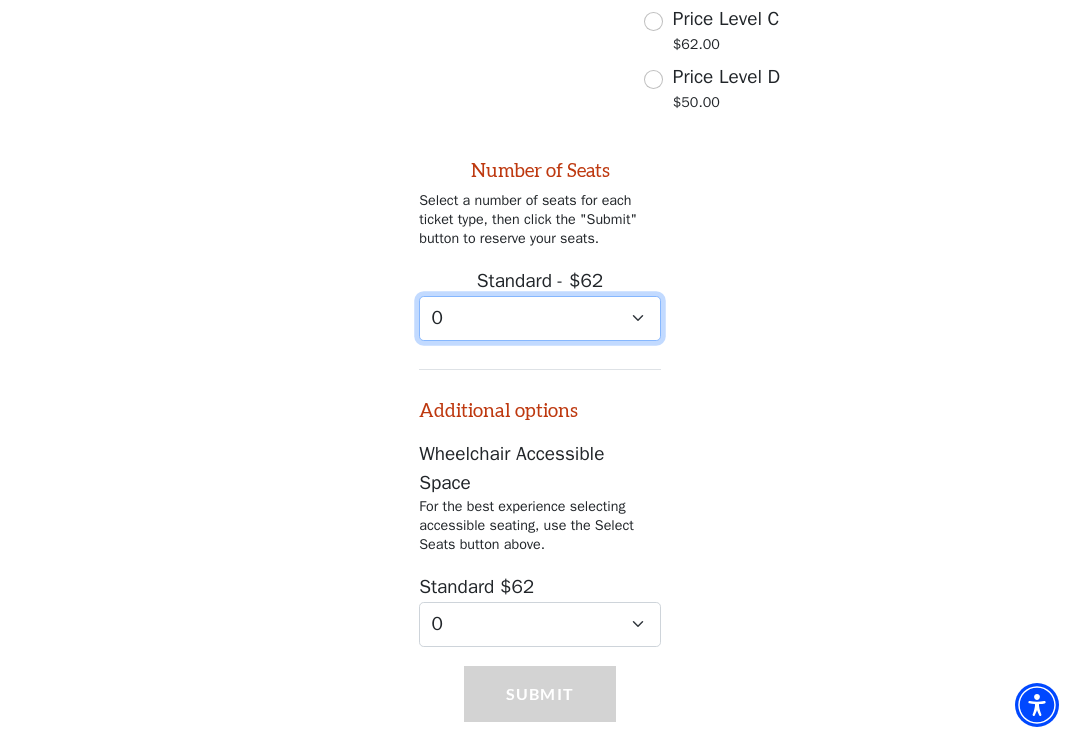 click on "0 1 2 3 4 5 6 7 8 9" at bounding box center (540, 318) 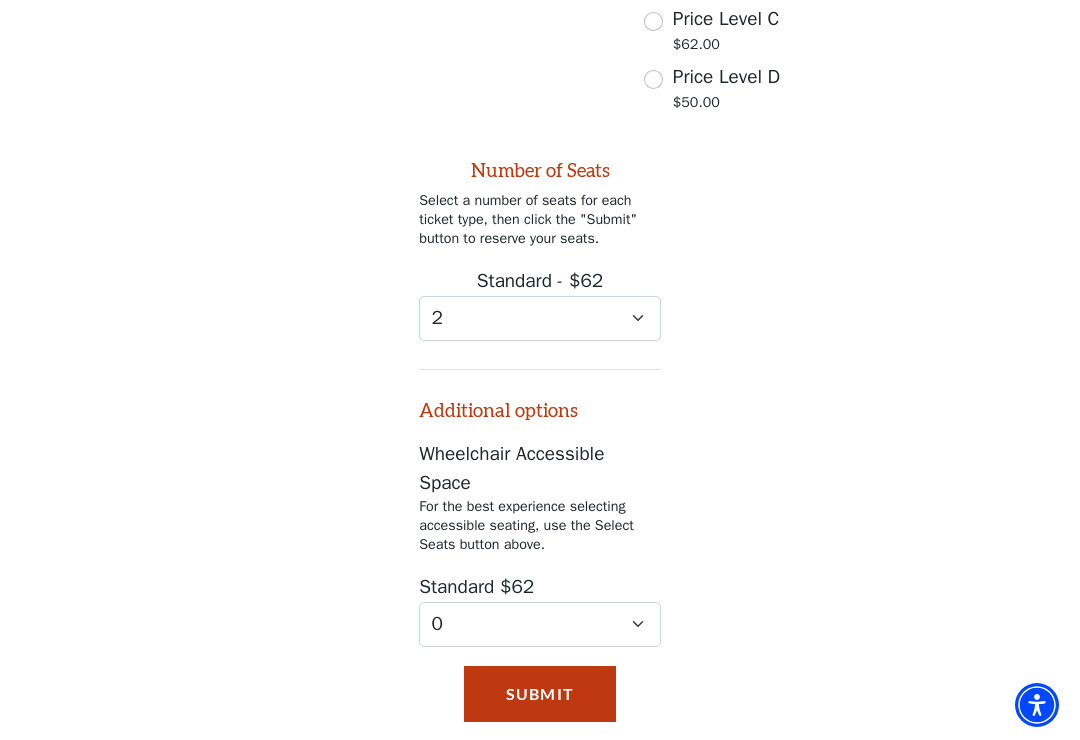 click on "Submit" at bounding box center (540, 694) 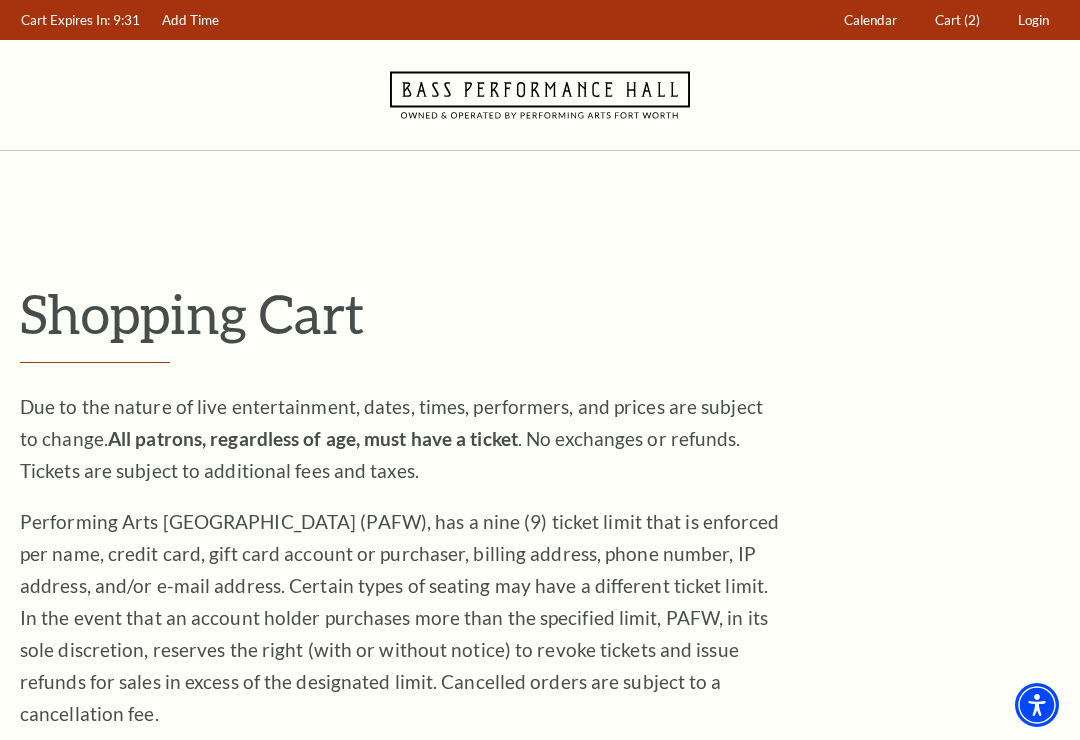 scroll, scrollTop: 0, scrollLeft: 0, axis: both 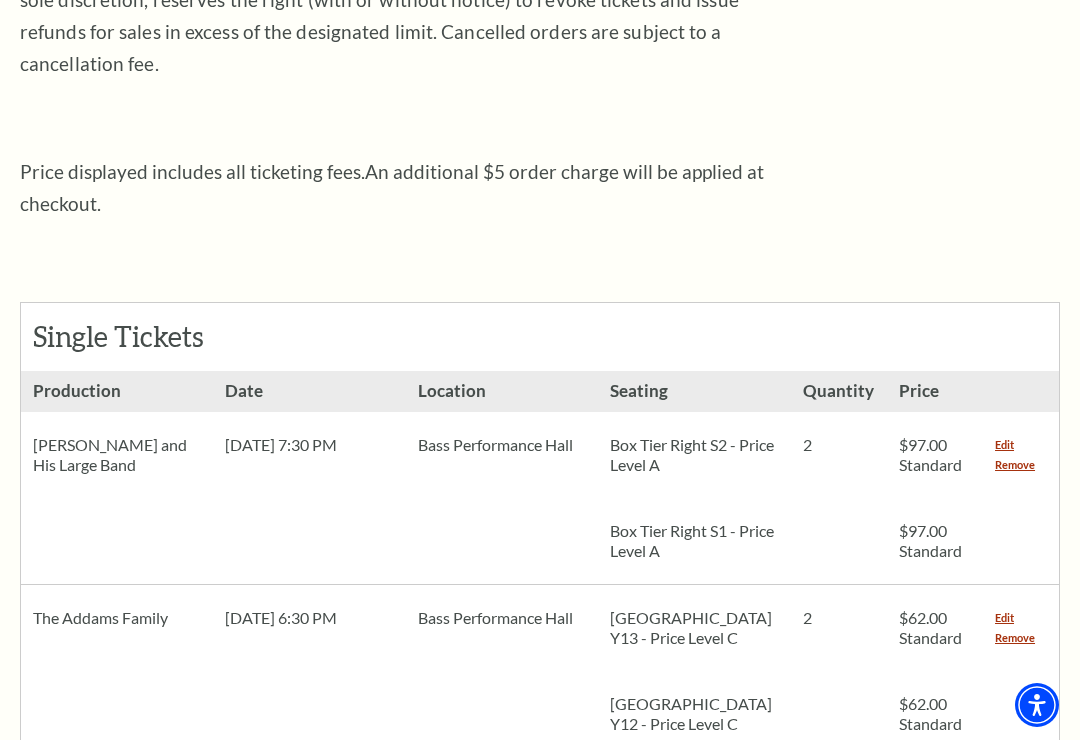 click on "Remove" at bounding box center [1015, 465] 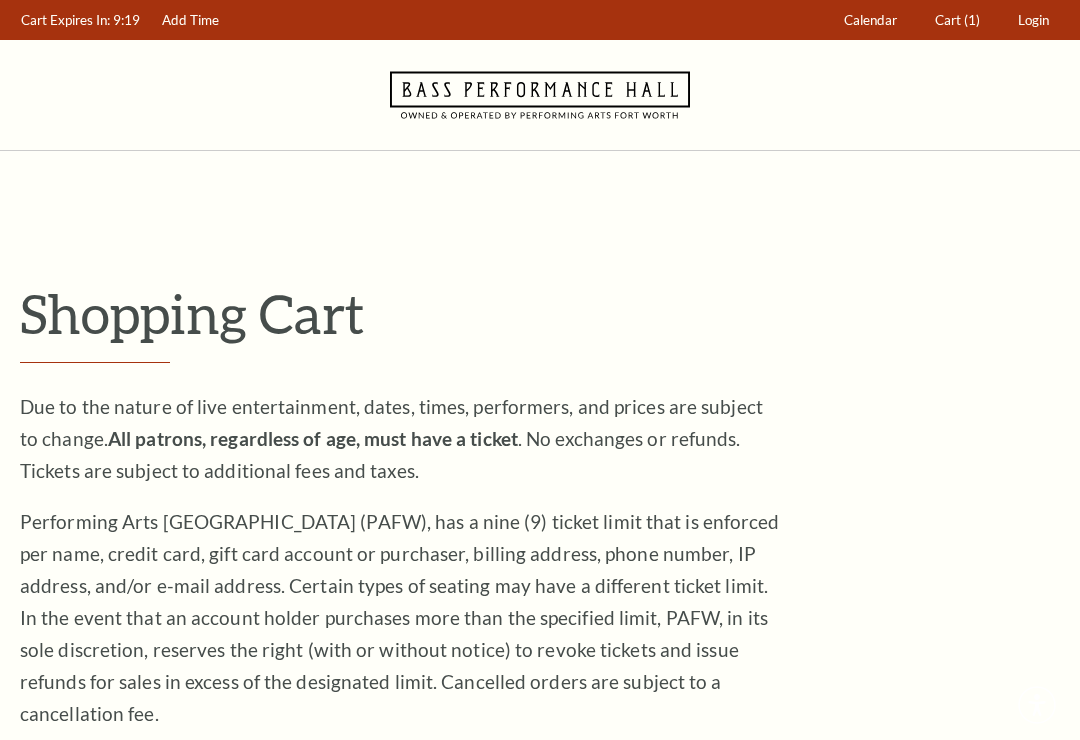 scroll, scrollTop: 0, scrollLeft: 0, axis: both 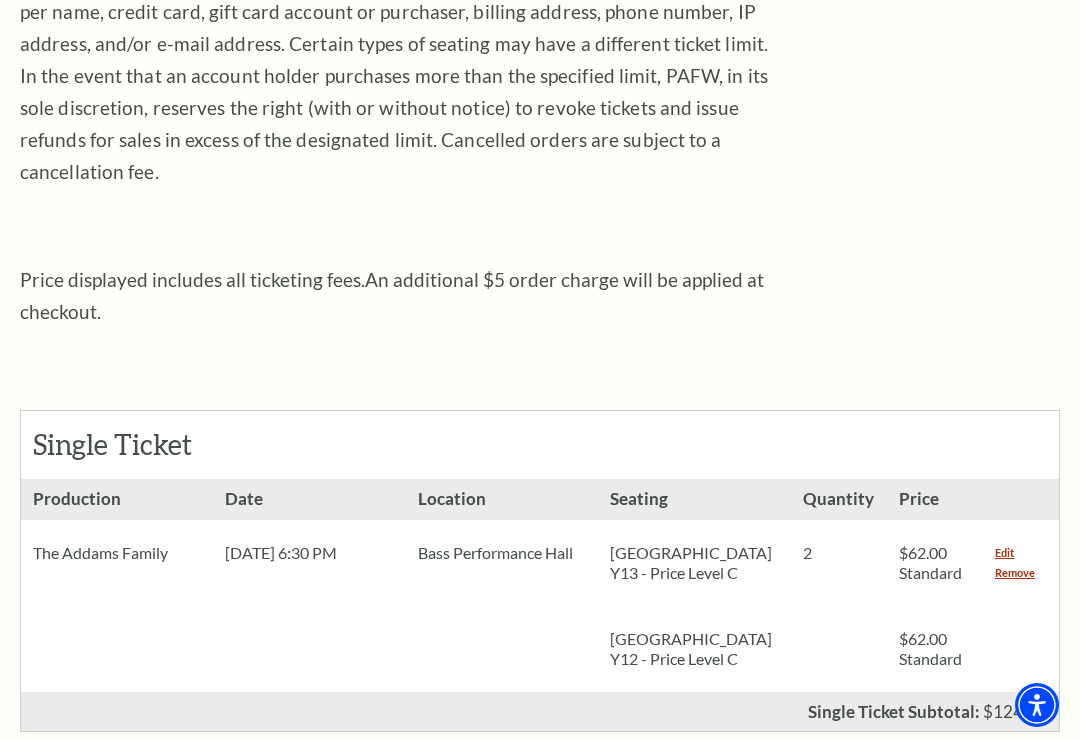 click on "Remove" at bounding box center (1015, 573) 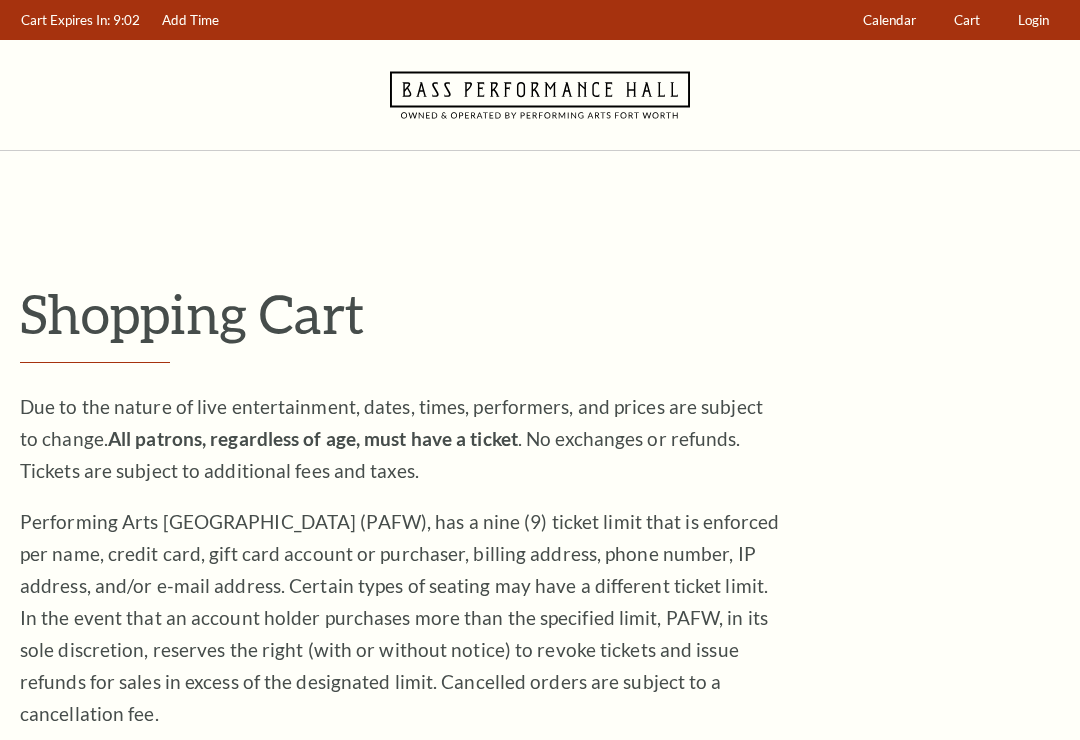 scroll, scrollTop: 0, scrollLeft: 0, axis: both 